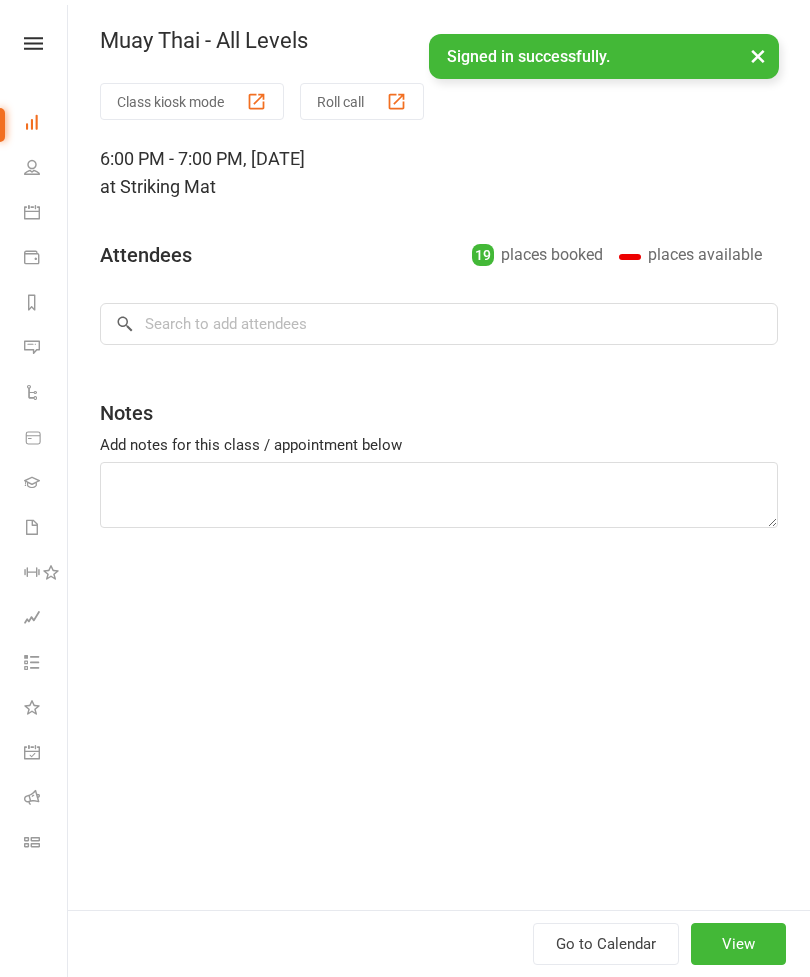 scroll, scrollTop: 0, scrollLeft: 0, axis: both 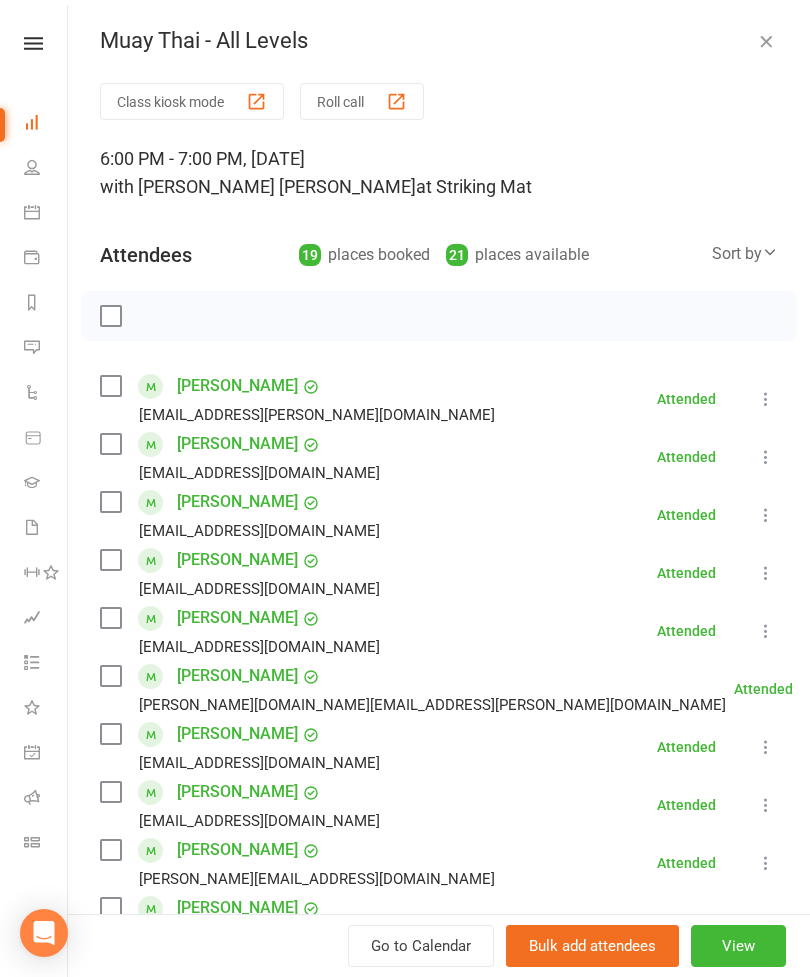click at bounding box center (110, 386) 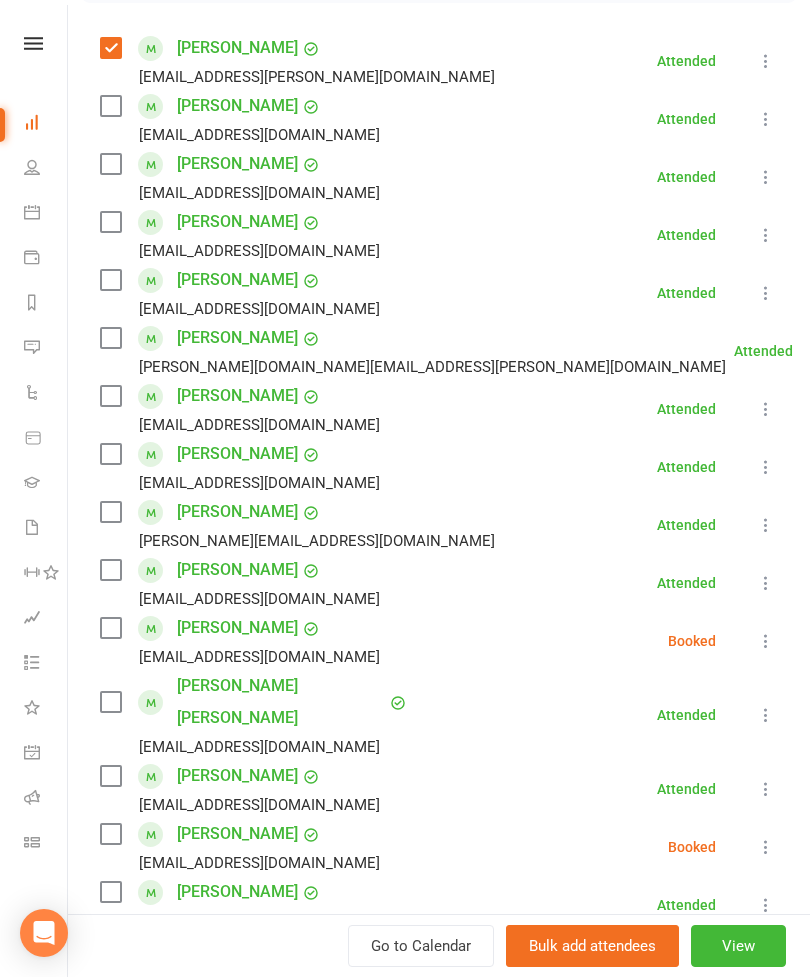 scroll, scrollTop: 342, scrollLeft: 0, axis: vertical 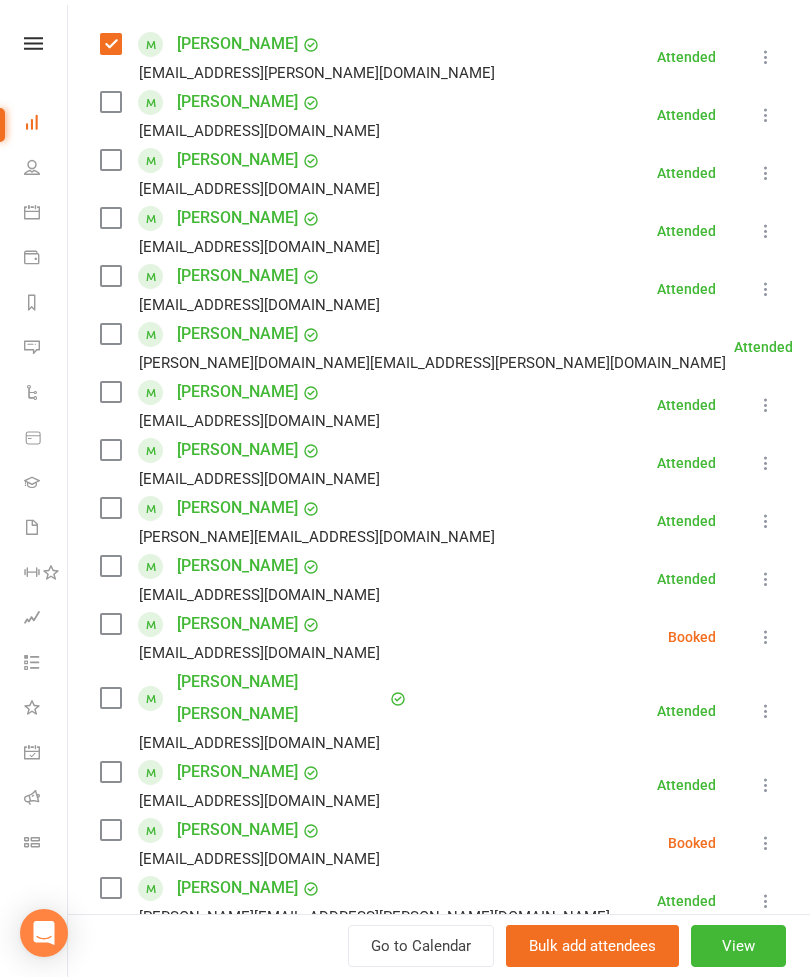 click at bounding box center (110, 888) 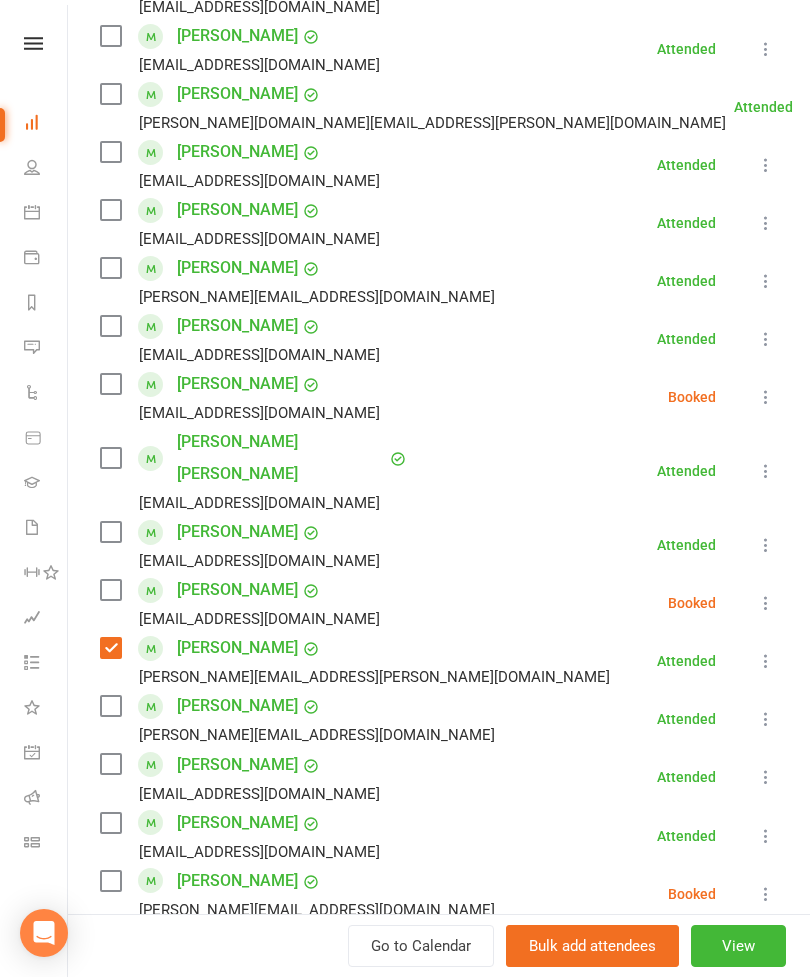 scroll, scrollTop: 594, scrollLeft: 0, axis: vertical 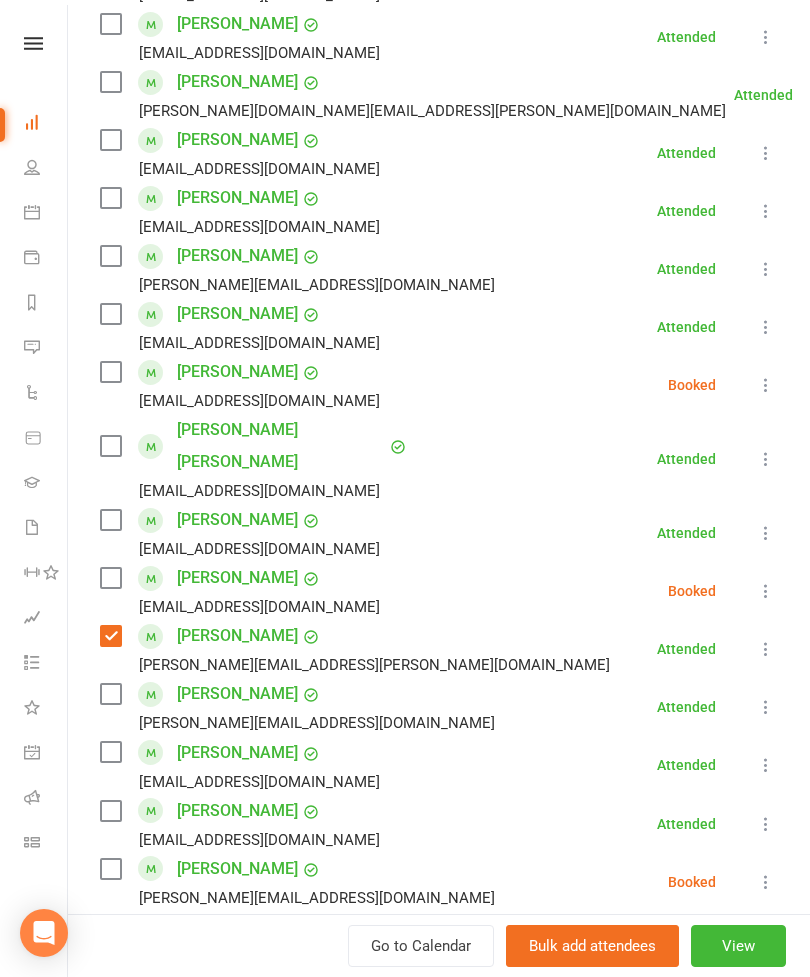 click at bounding box center [110, 752] 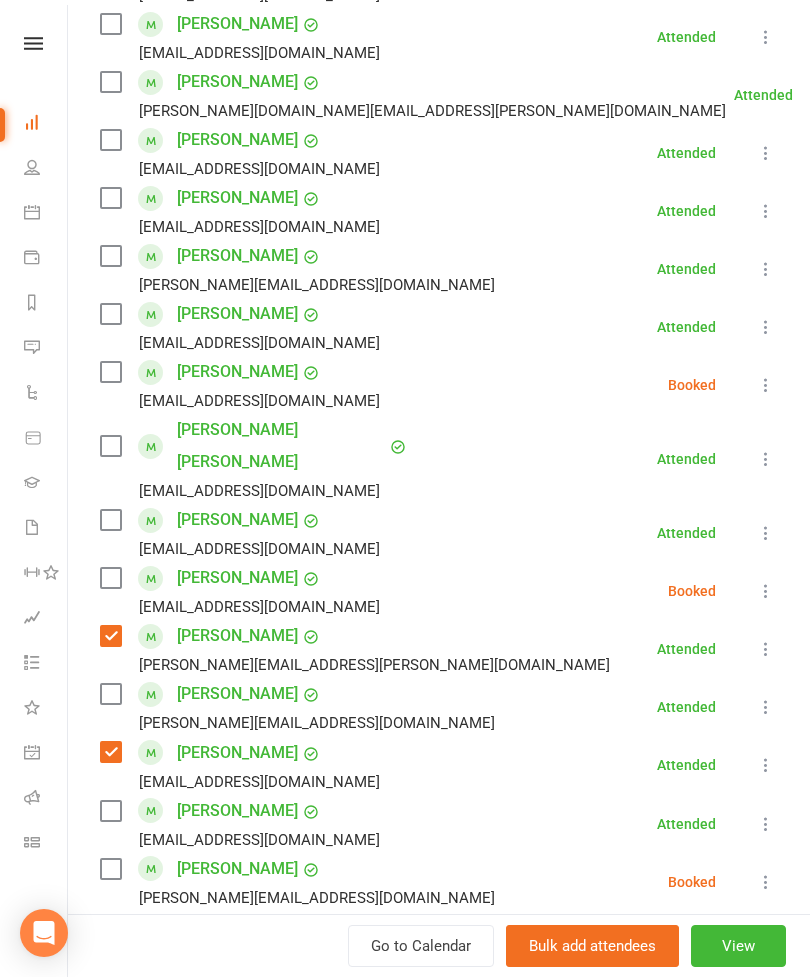 click at bounding box center [110, 811] 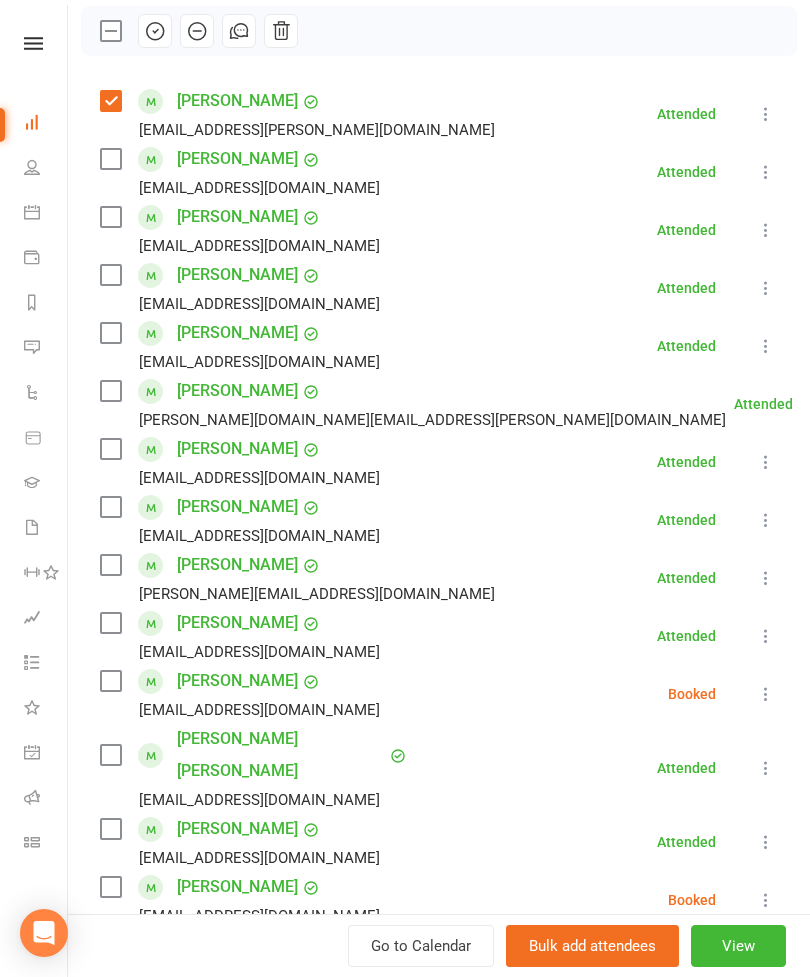 scroll, scrollTop: 287, scrollLeft: 0, axis: vertical 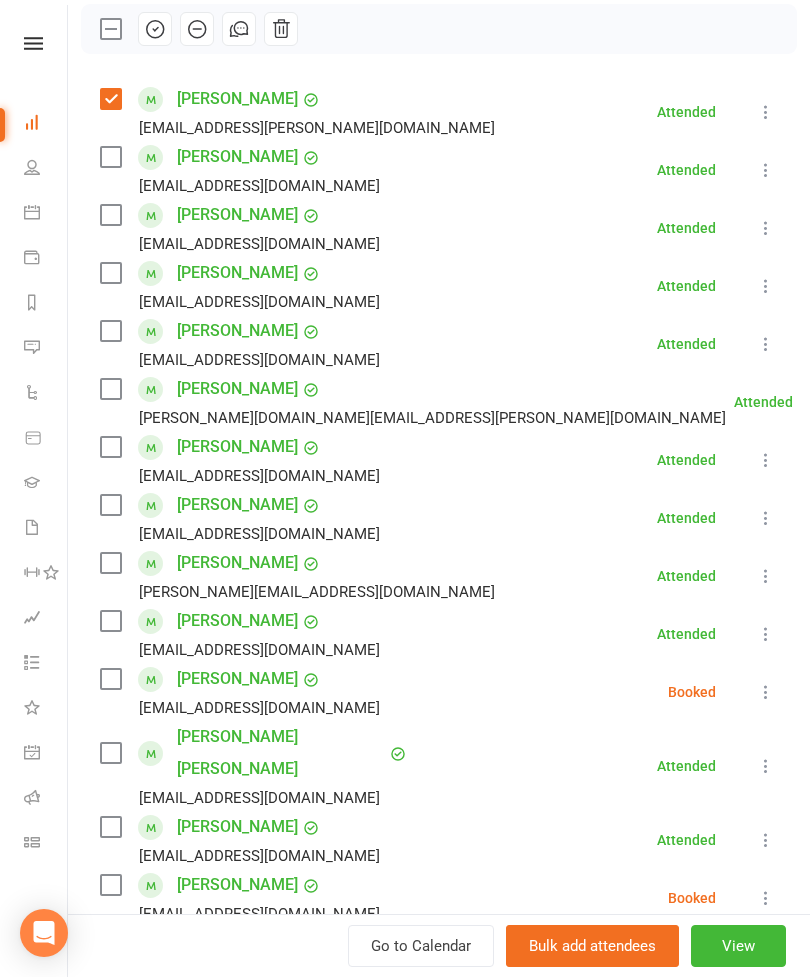 click at bounding box center (110, 215) 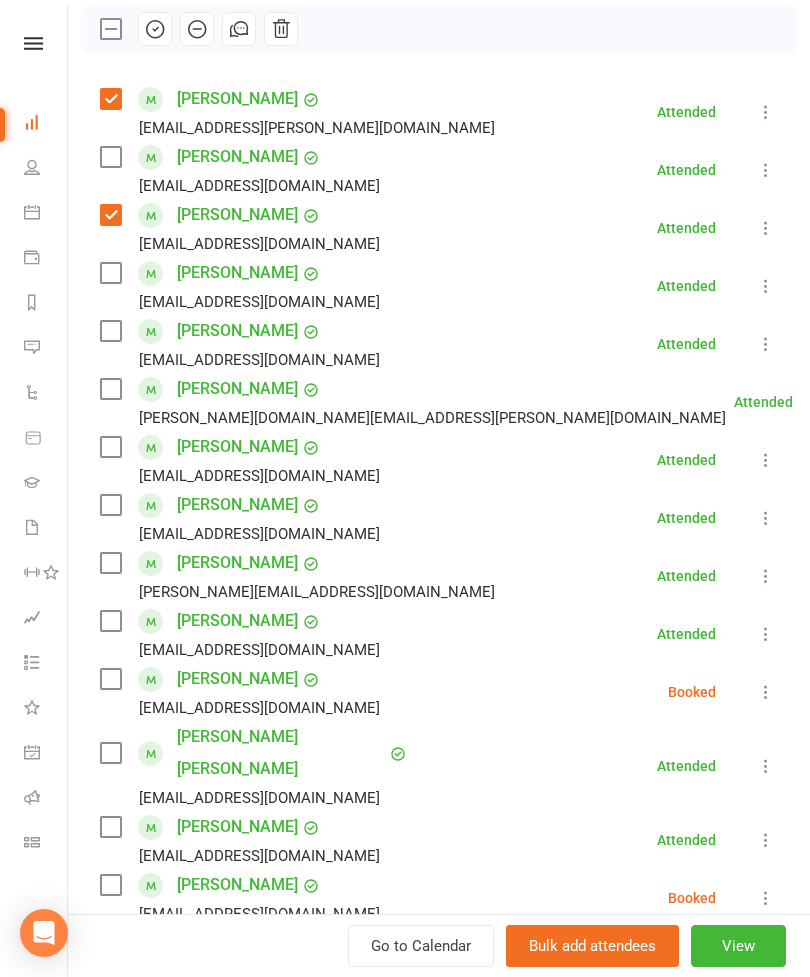 click at bounding box center (110, 215) 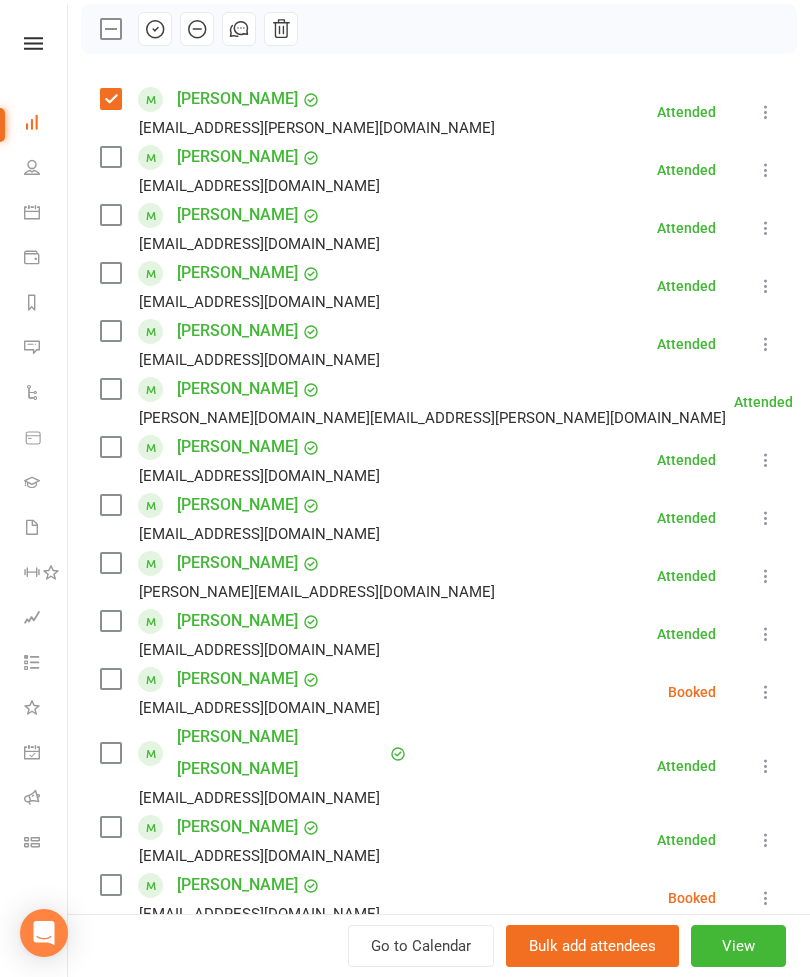 click at bounding box center [110, 273] 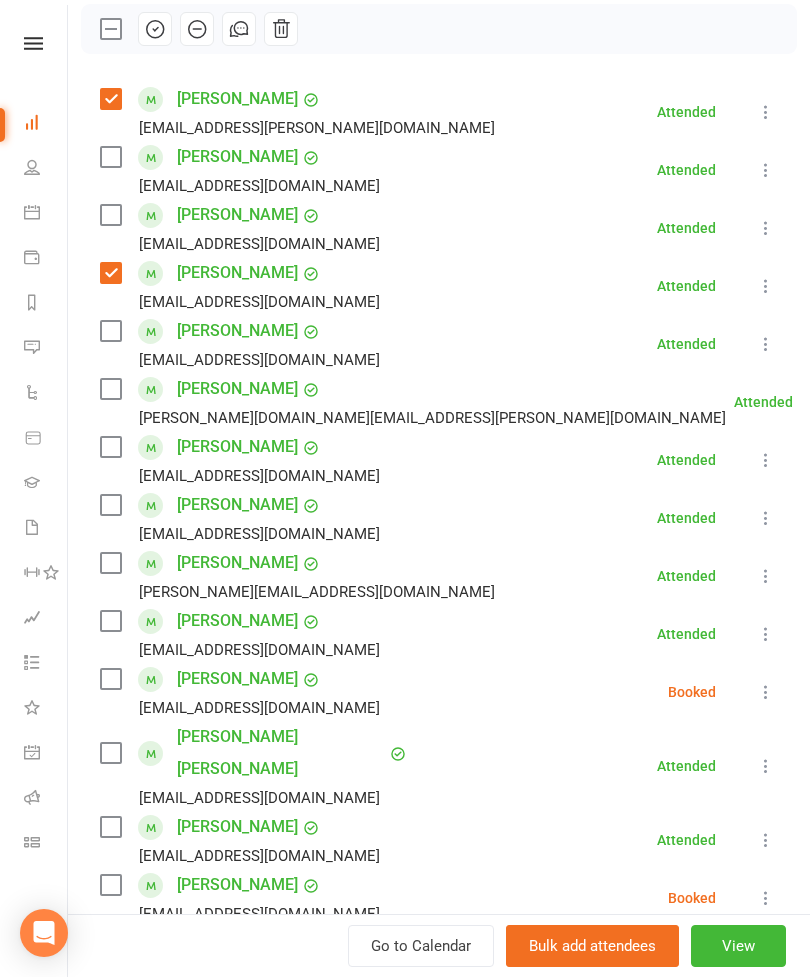 click at bounding box center (110, 505) 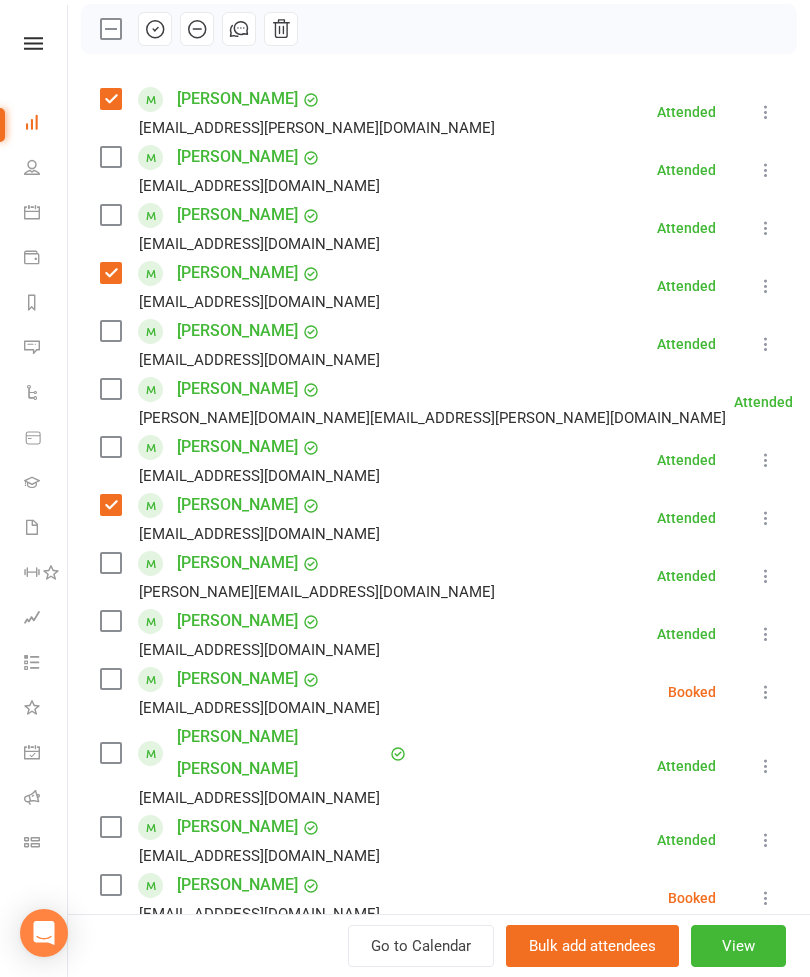 click at bounding box center [110, 389] 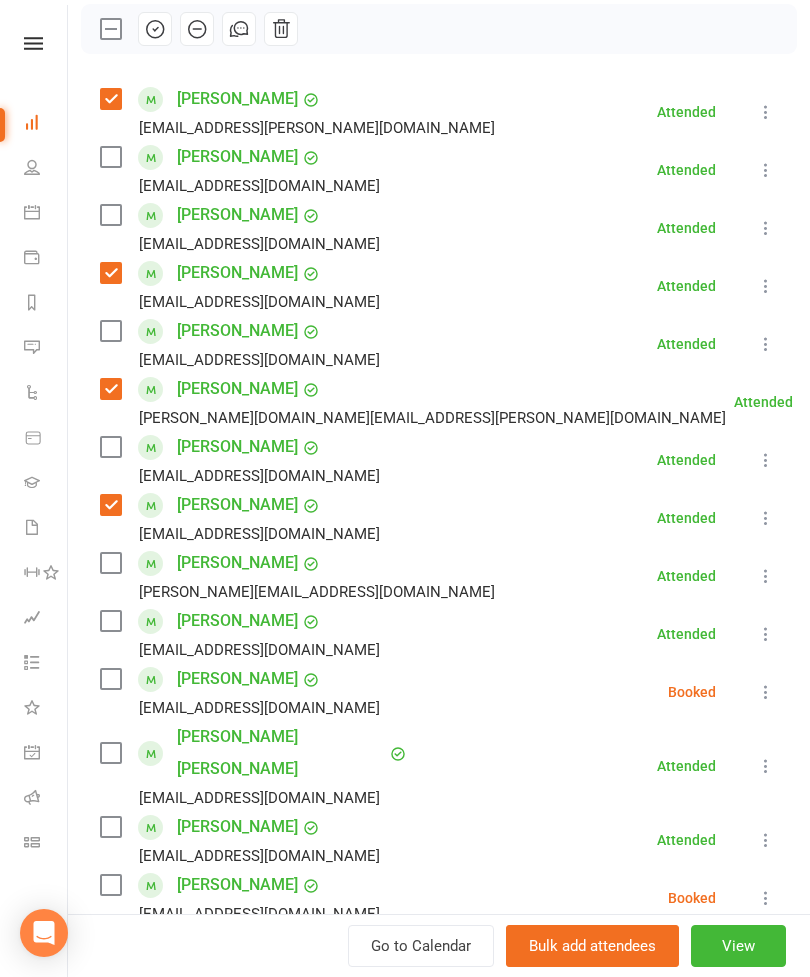 click at bounding box center [110, 447] 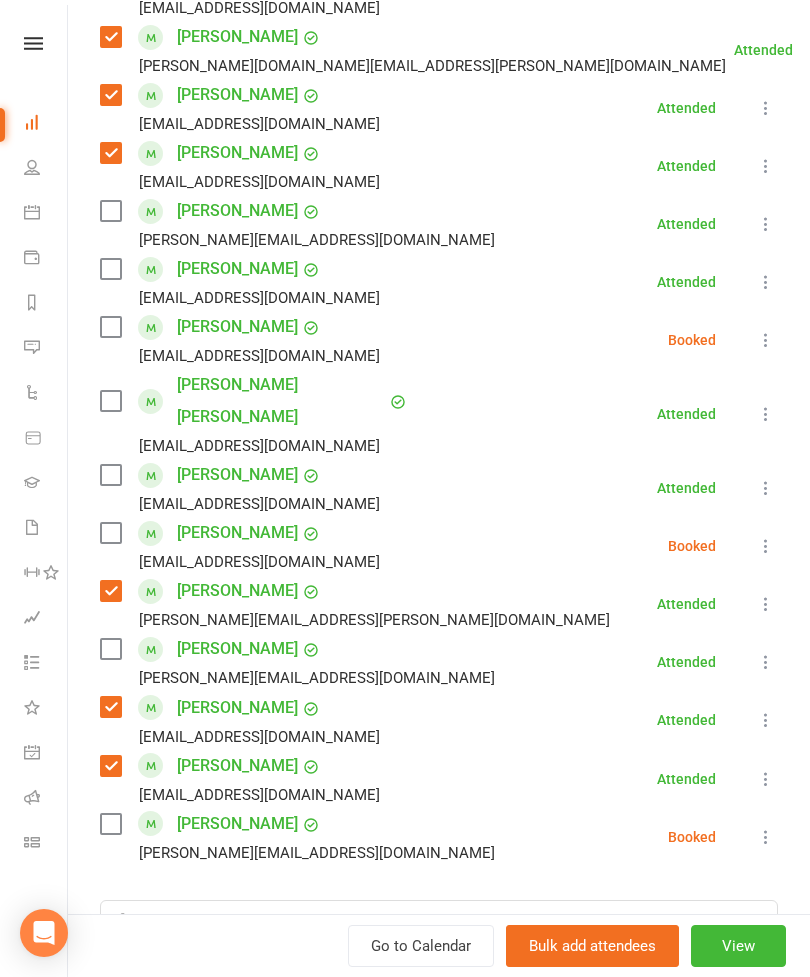 scroll, scrollTop: 639, scrollLeft: 0, axis: vertical 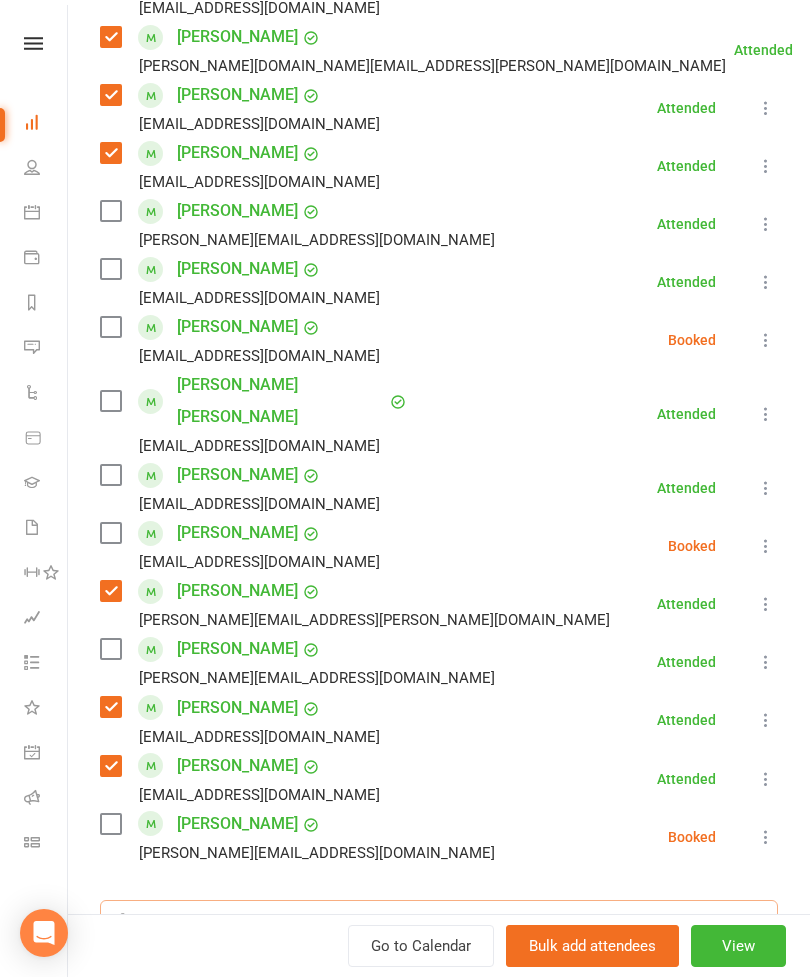 click at bounding box center (439, 921) 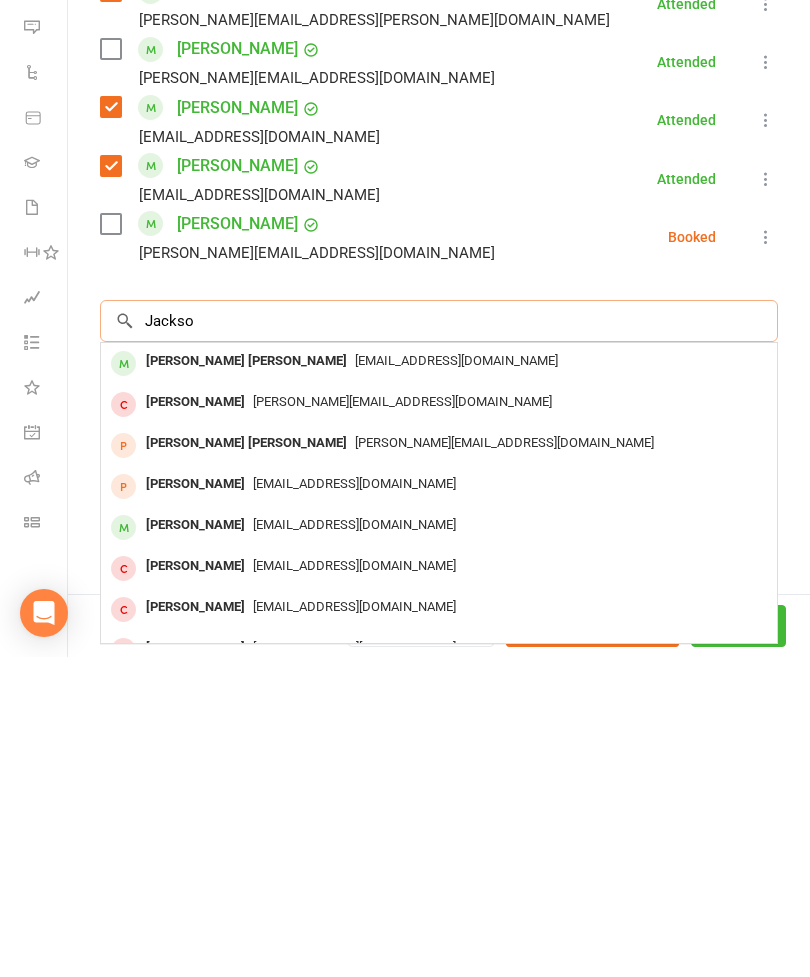 scroll, scrollTop: 918, scrollLeft: 0, axis: vertical 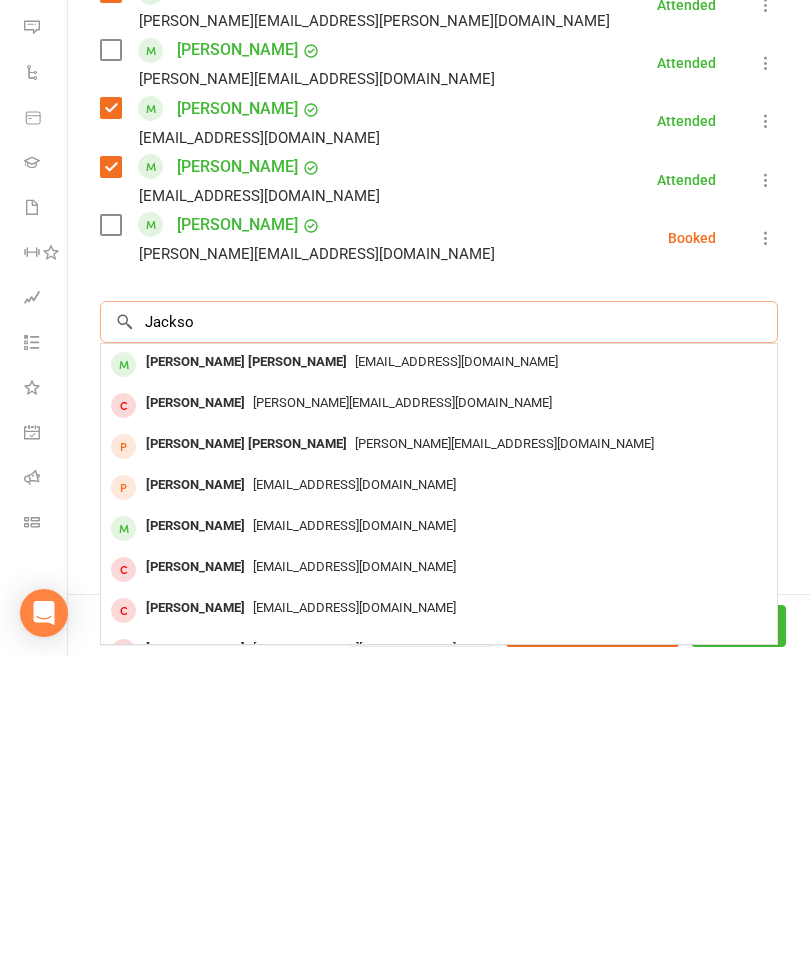 type on "Jackso" 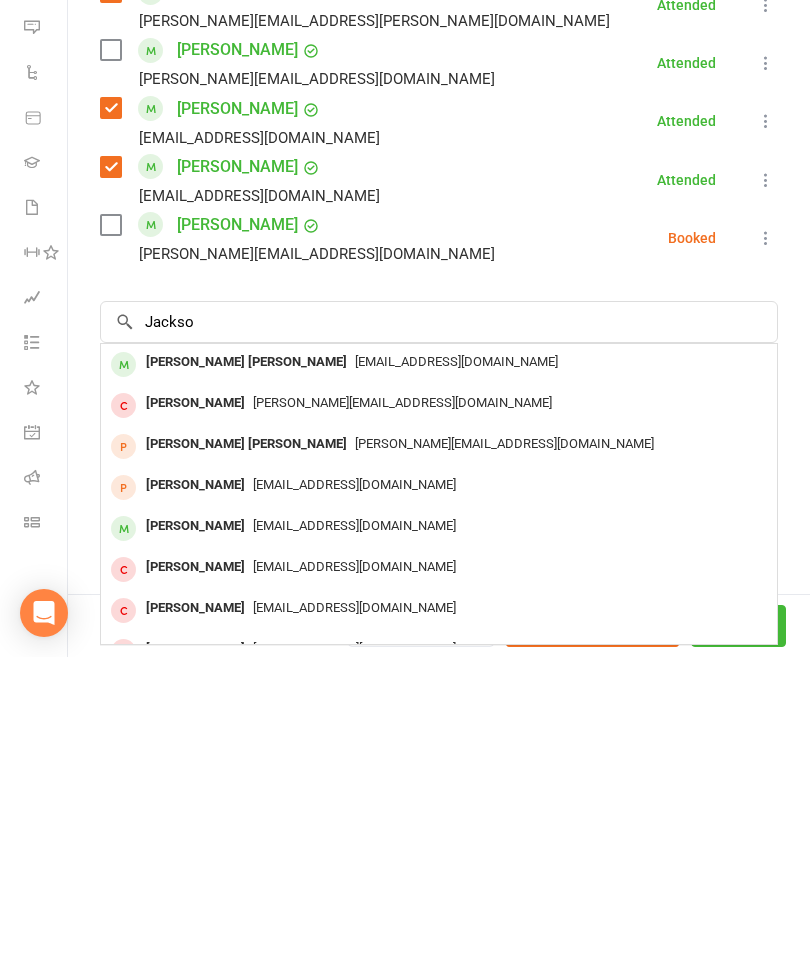 click on "[EMAIL_ADDRESS][DOMAIN_NAME]" at bounding box center [456, 681] 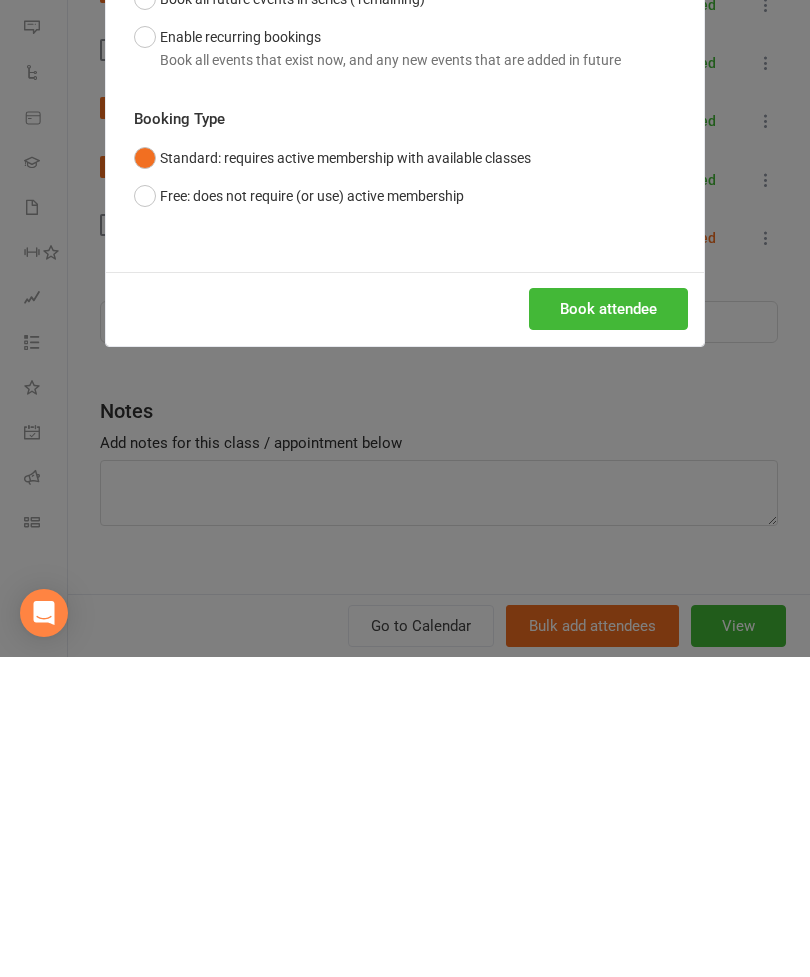 scroll, scrollTop: 560, scrollLeft: 0, axis: vertical 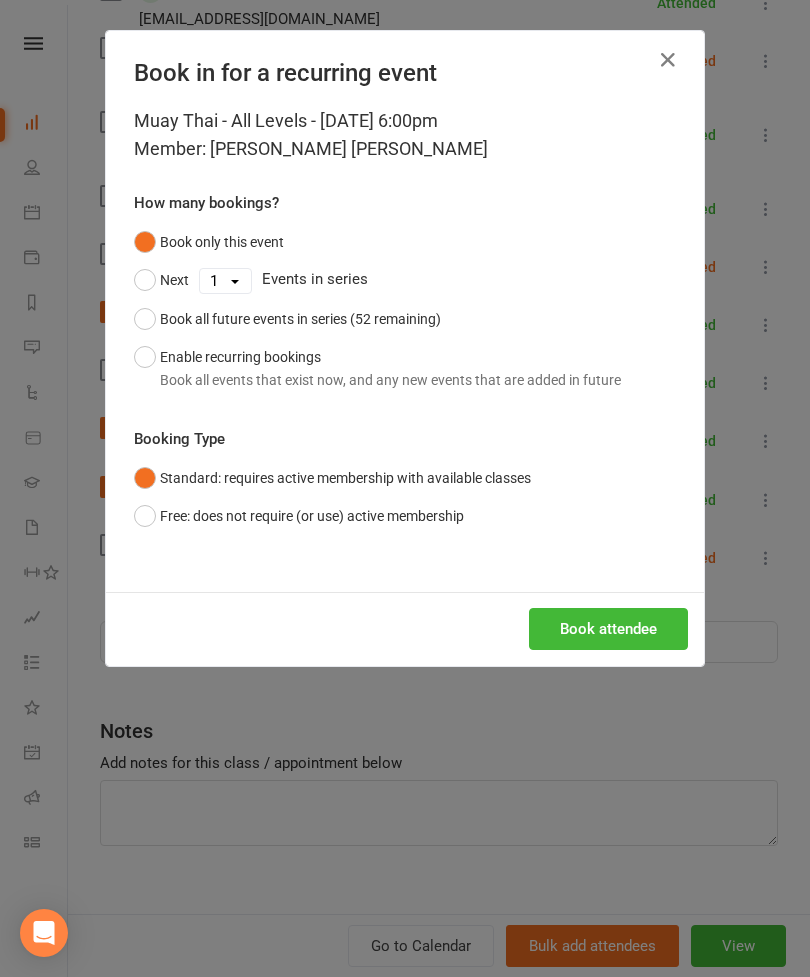 click on "Book attendee" at bounding box center (608, 629) 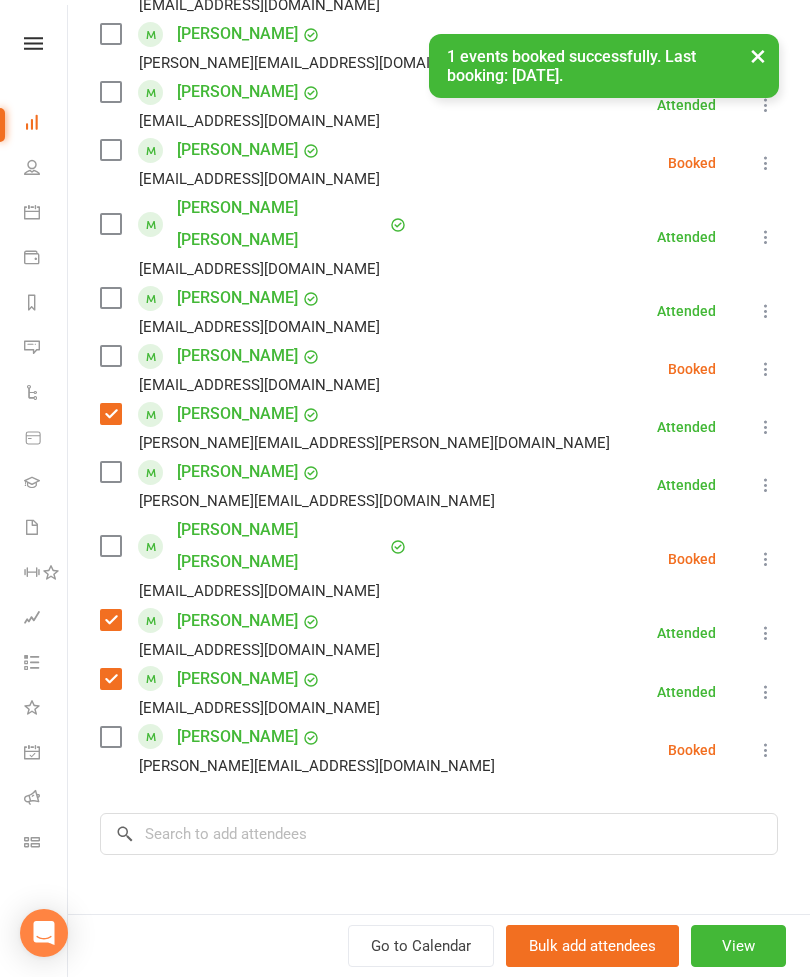 click at bounding box center (110, 546) 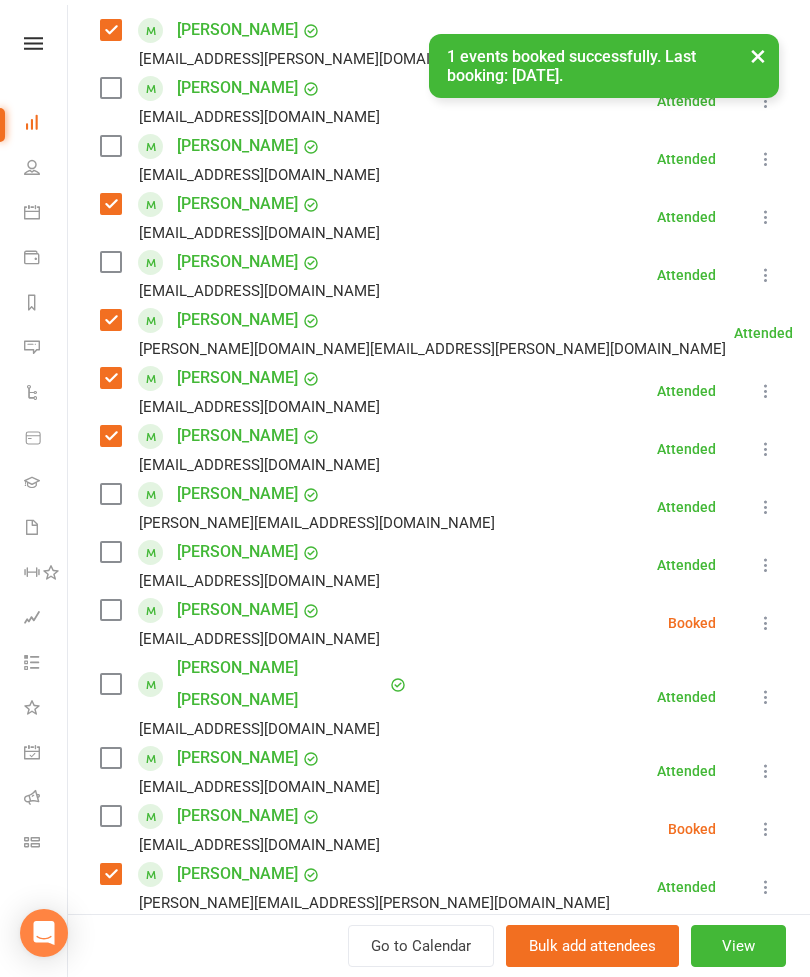 scroll, scrollTop: 351, scrollLeft: 0, axis: vertical 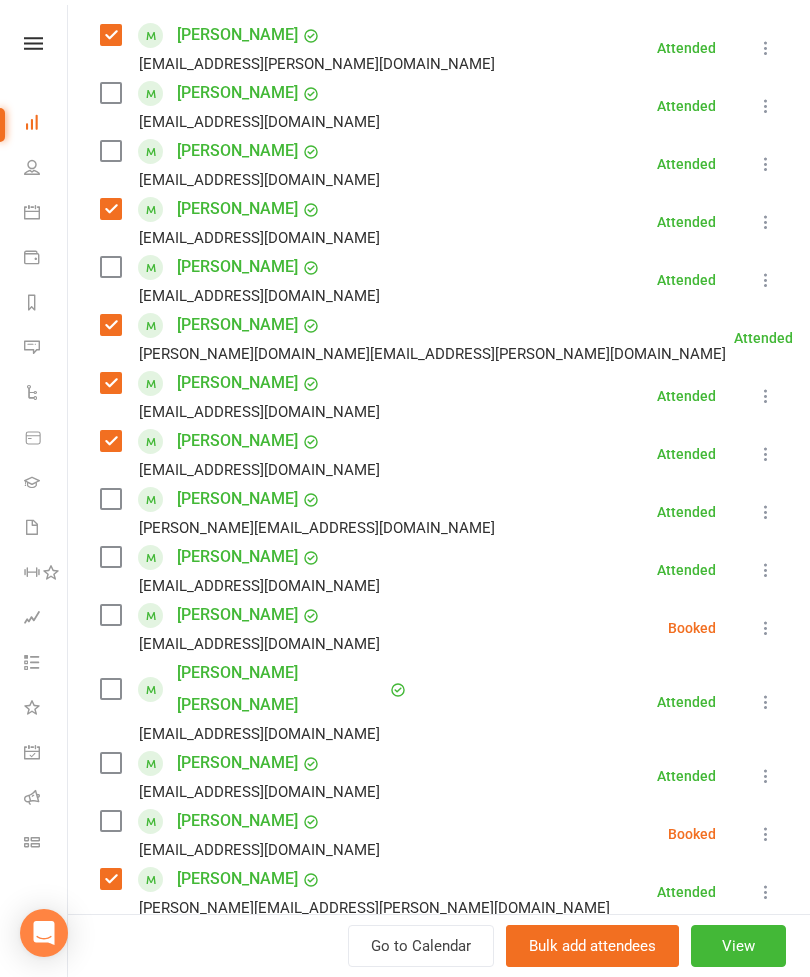 click at bounding box center [110, 151] 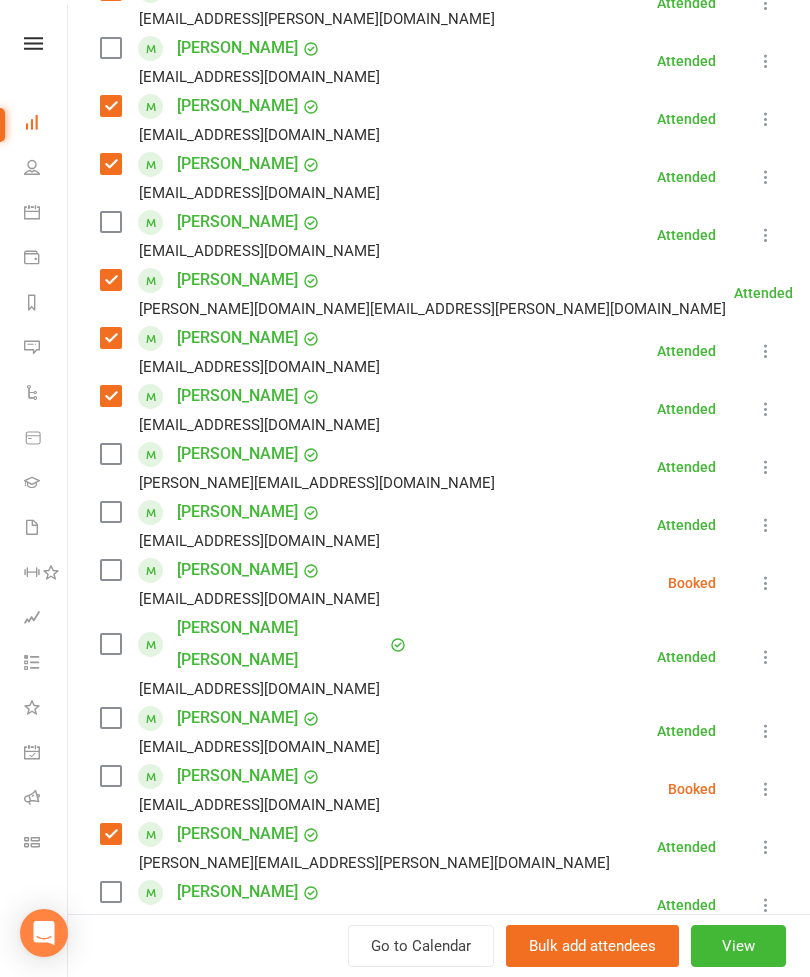 scroll, scrollTop: 416, scrollLeft: 0, axis: vertical 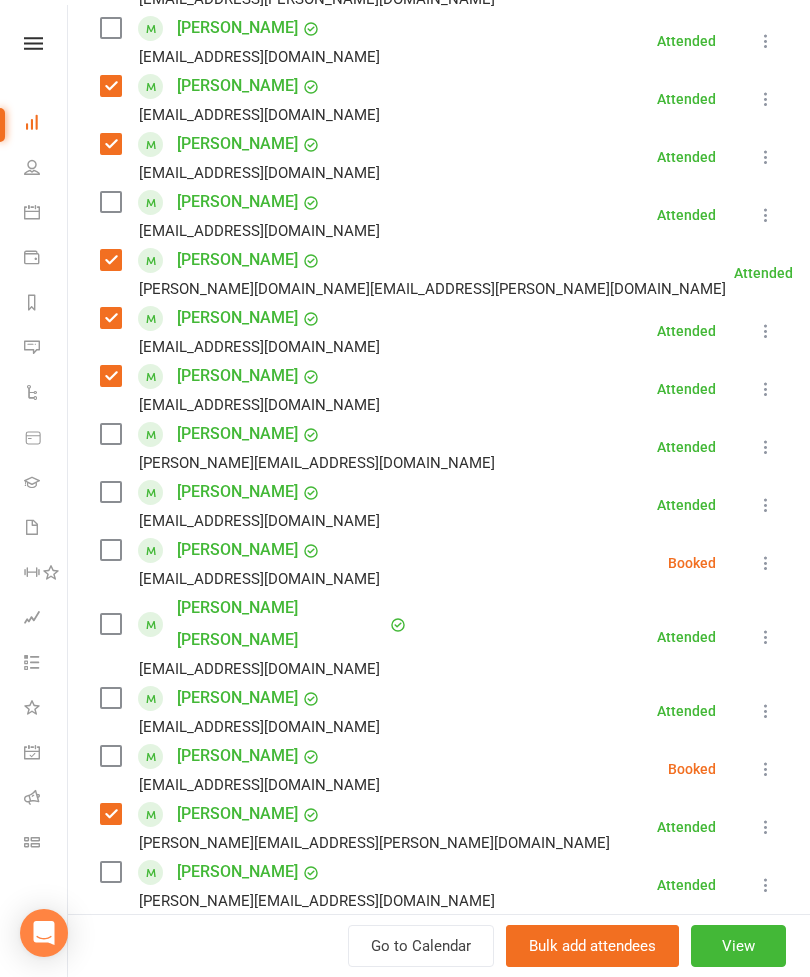 click at bounding box center [110, 872] 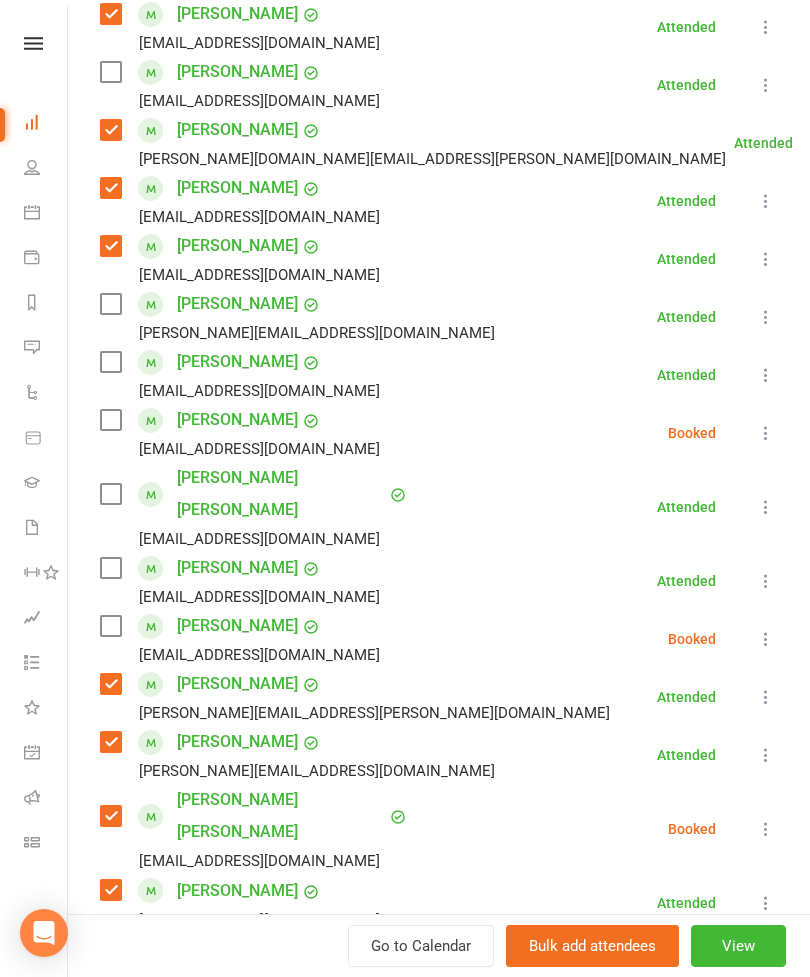 scroll, scrollTop: 539, scrollLeft: 0, axis: vertical 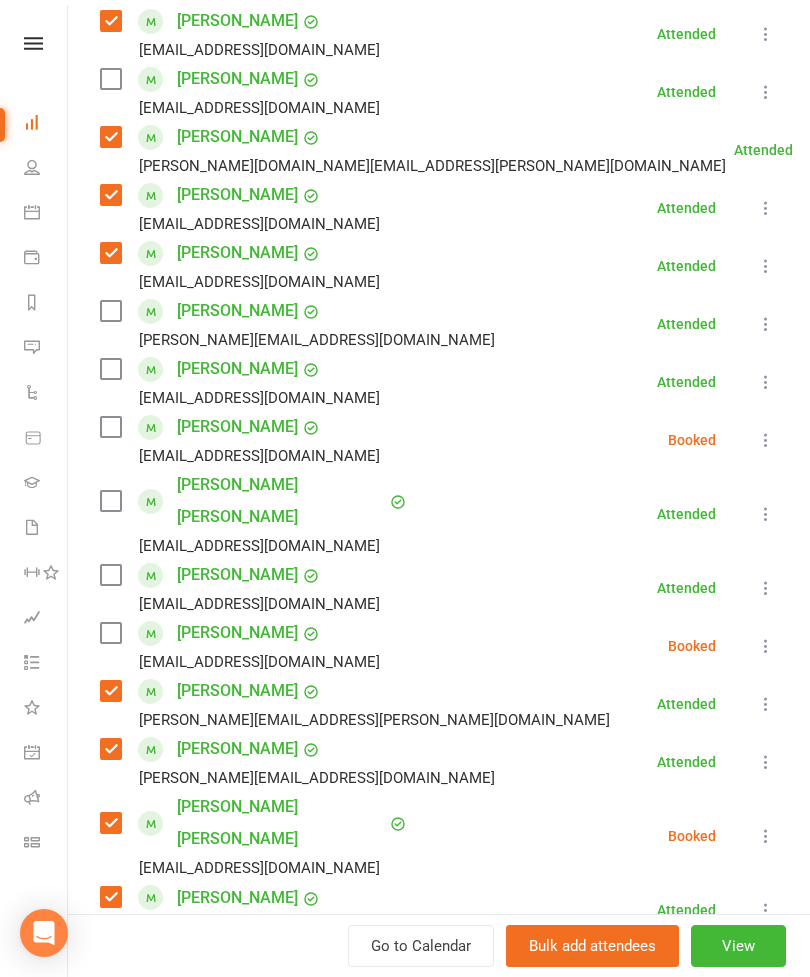 click on "Class kiosk mode  Roll call  6:00 PM - 7:00 PM, [DATE] with [PERSON_NAME] [PERSON_NAME]  at  Striking Mat  Attendees  20  places booked 20  places available Sort by  Last name  First name  Booking created    [PERSON_NAME]  [EMAIL_ADDRESS][PERSON_NAME][DOMAIN_NAME] Attended More info  Remove  [PERSON_NAME] absent  Undo check-in  Send message  Enable recurring bookings  All bookings for series    [PERSON_NAME]  [EMAIL_ADDRESS][DOMAIN_NAME] Attended More info  Remove  Mark absent  Undo check-in  Send message  Enable recurring bookings  All bookings for series    [PERSON_NAME]  [EMAIL_ADDRESS][DOMAIN_NAME] Attended More info  Remove  Mark absent  Undo check-in  Send message  Enable recurring bookings  All bookings for series    [PERSON_NAME]  [EMAIL_ADDRESS][DOMAIN_NAME] Attended More info  Remove  Mark absent  Undo check-in  Send message  Enable recurring bookings  All bookings for series    [PERSON_NAME]  [EMAIL_ADDRESS][DOMAIN_NAME] Attended More info  Remove  Mark absent  Undo check-in  Send message  Enable recurring bookings    [PERSON_NAME]" at bounding box center (439, 479) 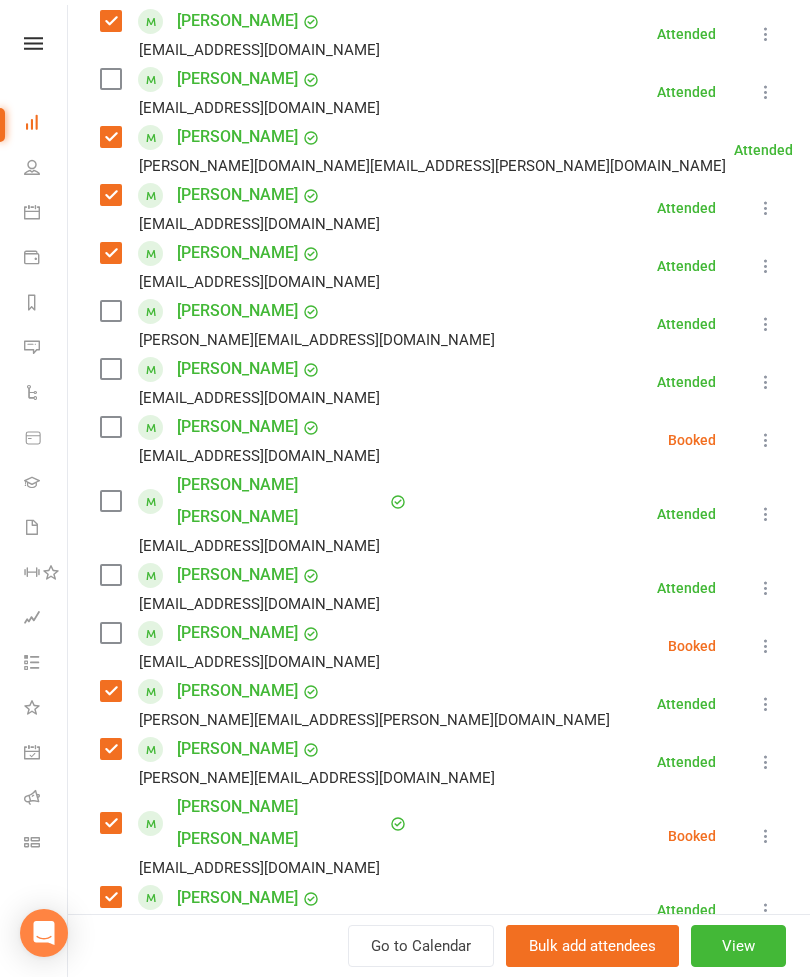 click at bounding box center (110, 369) 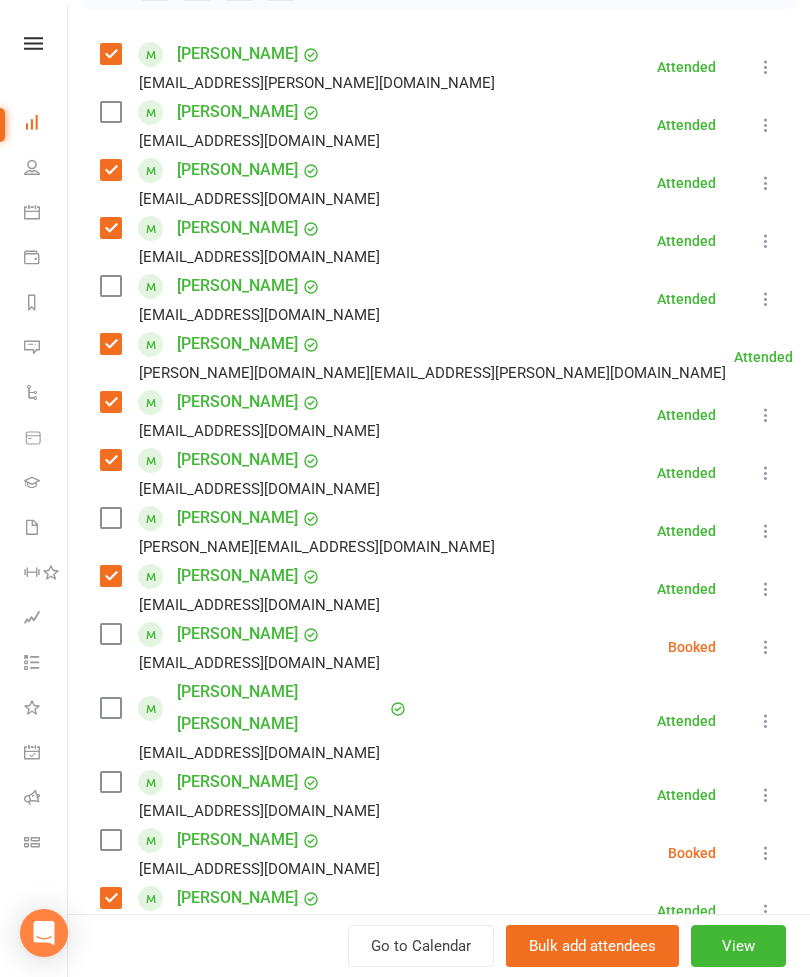scroll, scrollTop: 281, scrollLeft: 0, axis: vertical 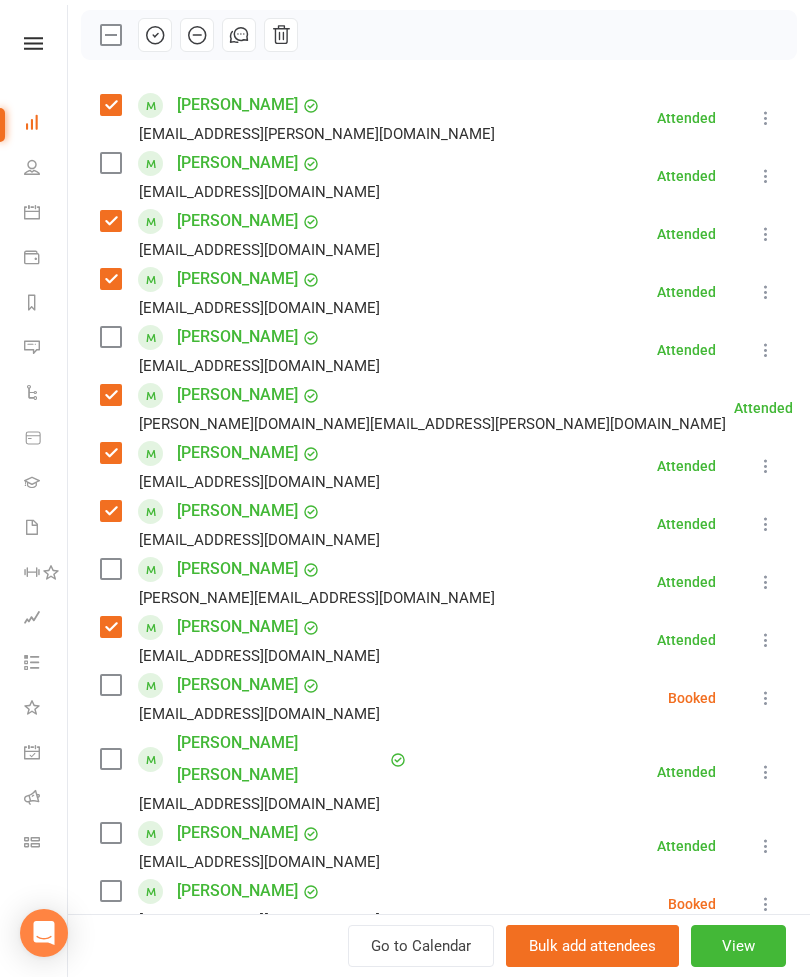 click at bounding box center [110, 163] 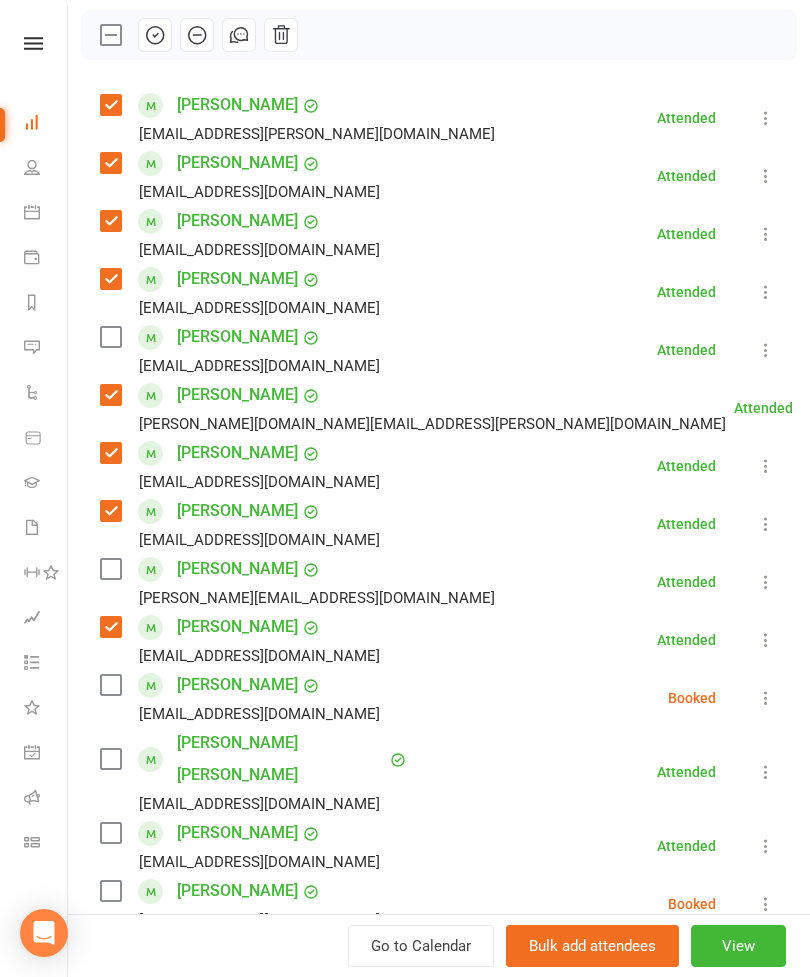 click at bounding box center [110, 685] 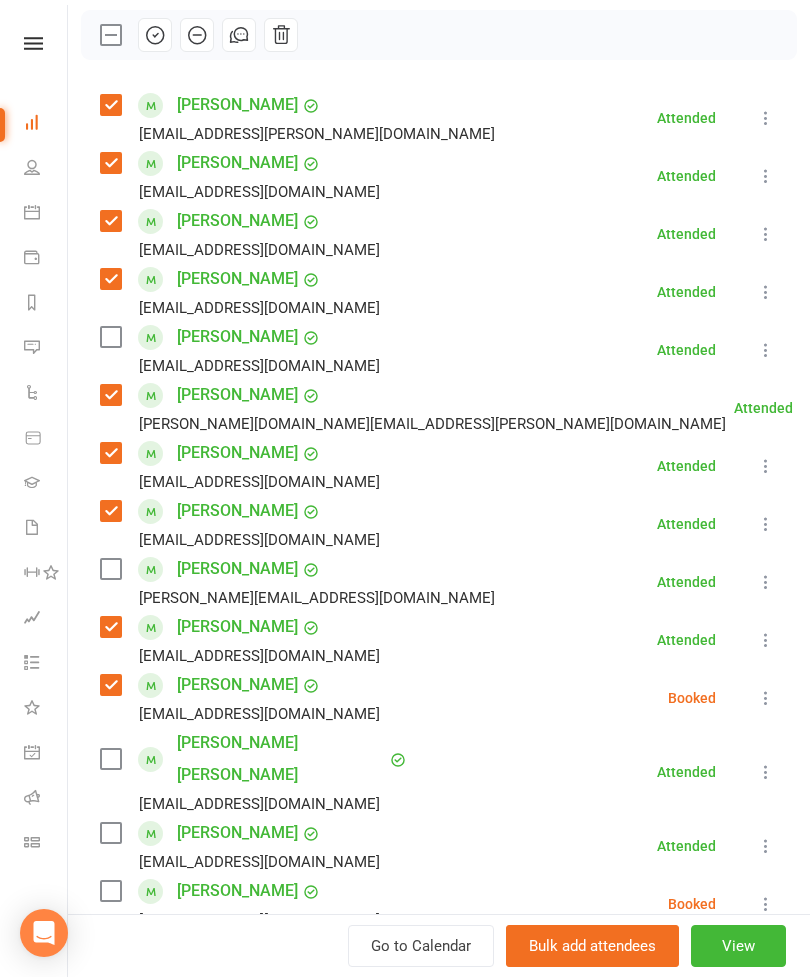 click at bounding box center (110, 337) 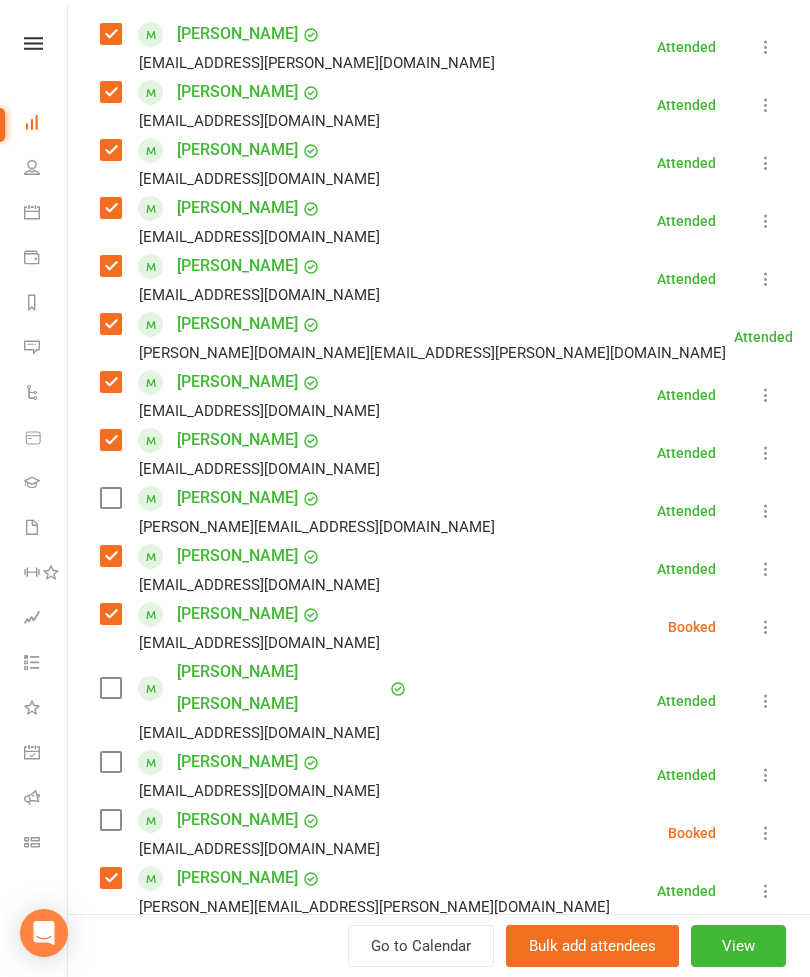 scroll, scrollTop: 356, scrollLeft: 0, axis: vertical 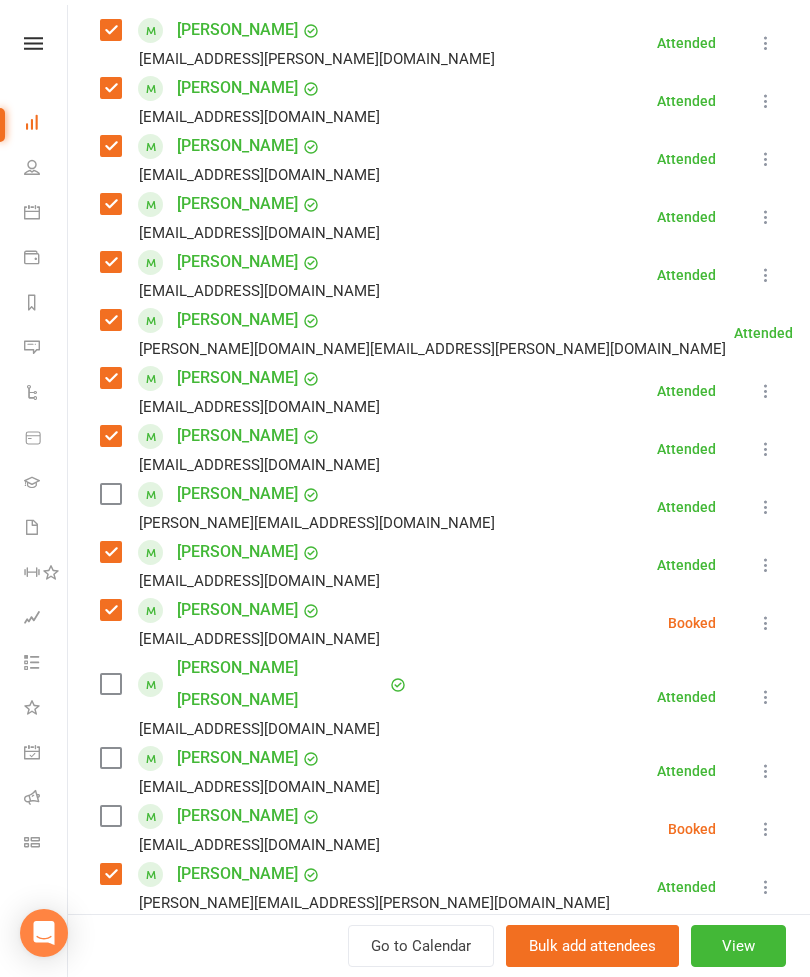 click at bounding box center (110, 494) 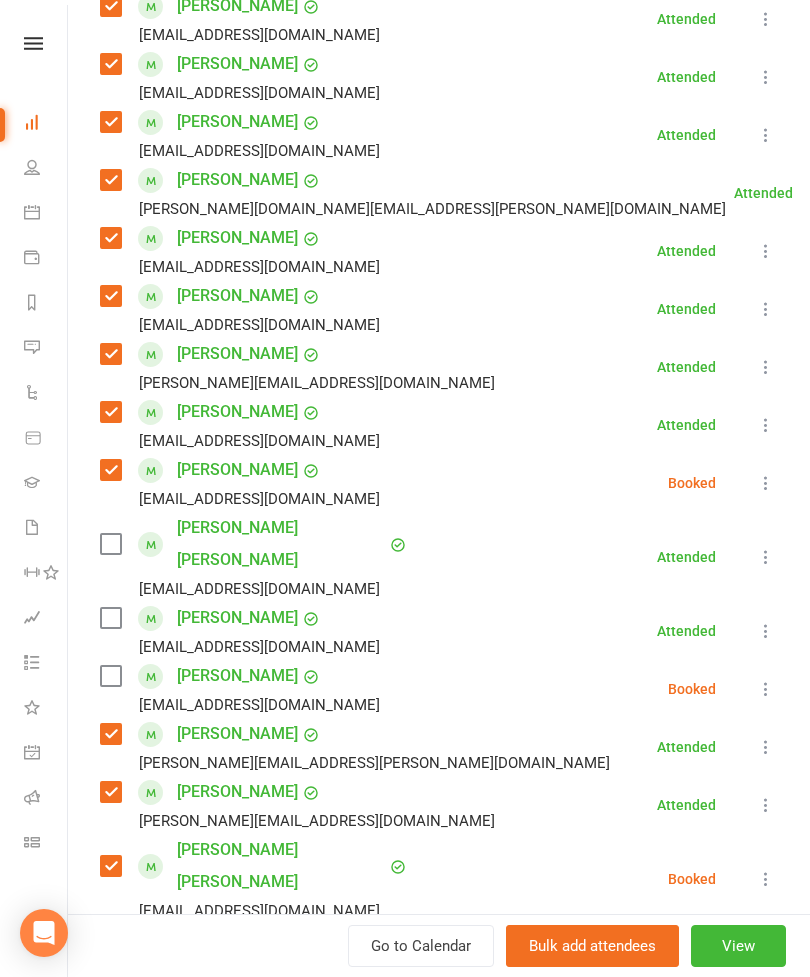 scroll, scrollTop: 697, scrollLeft: 0, axis: vertical 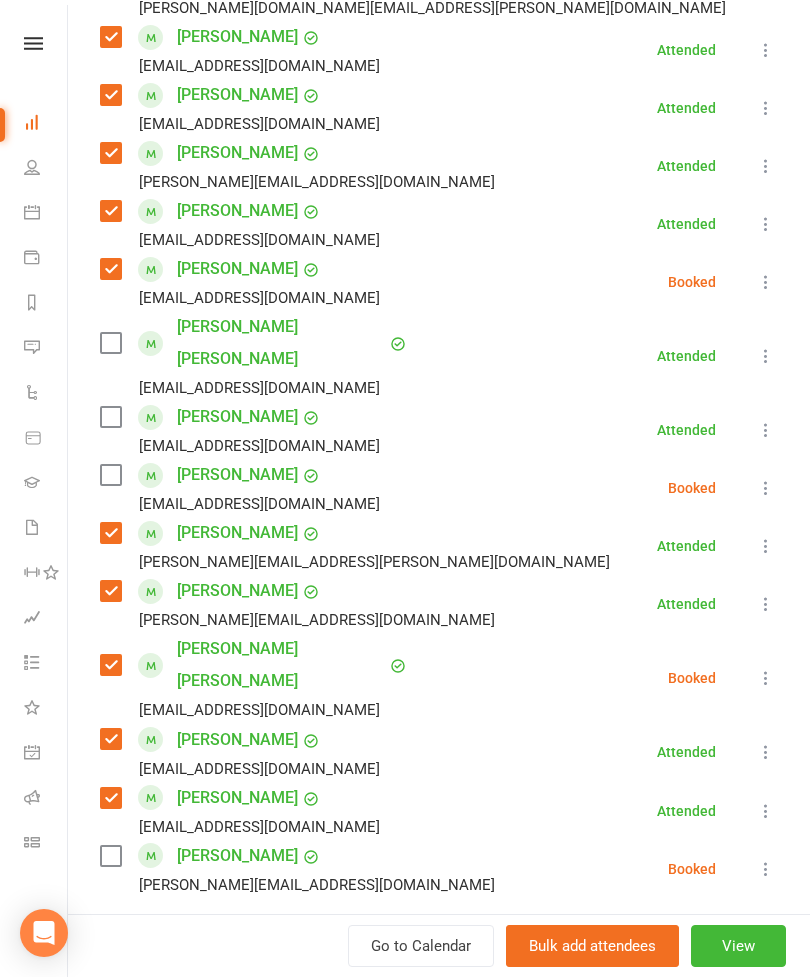 click at bounding box center [439, 953] 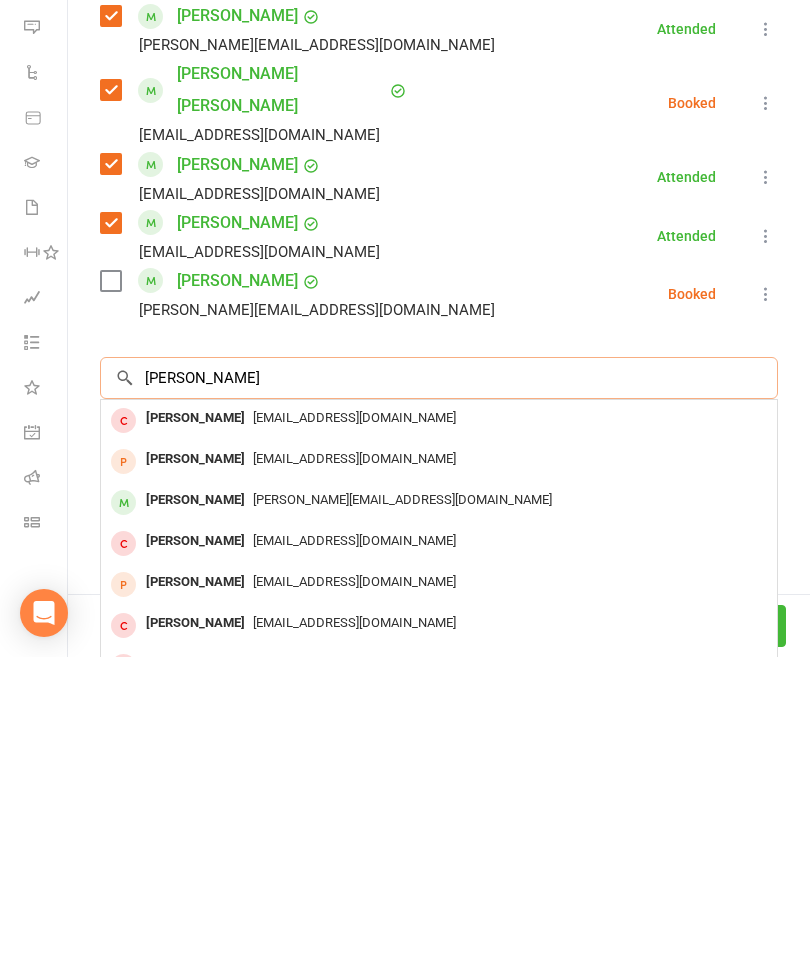 scroll, scrollTop: 961, scrollLeft: 0, axis: vertical 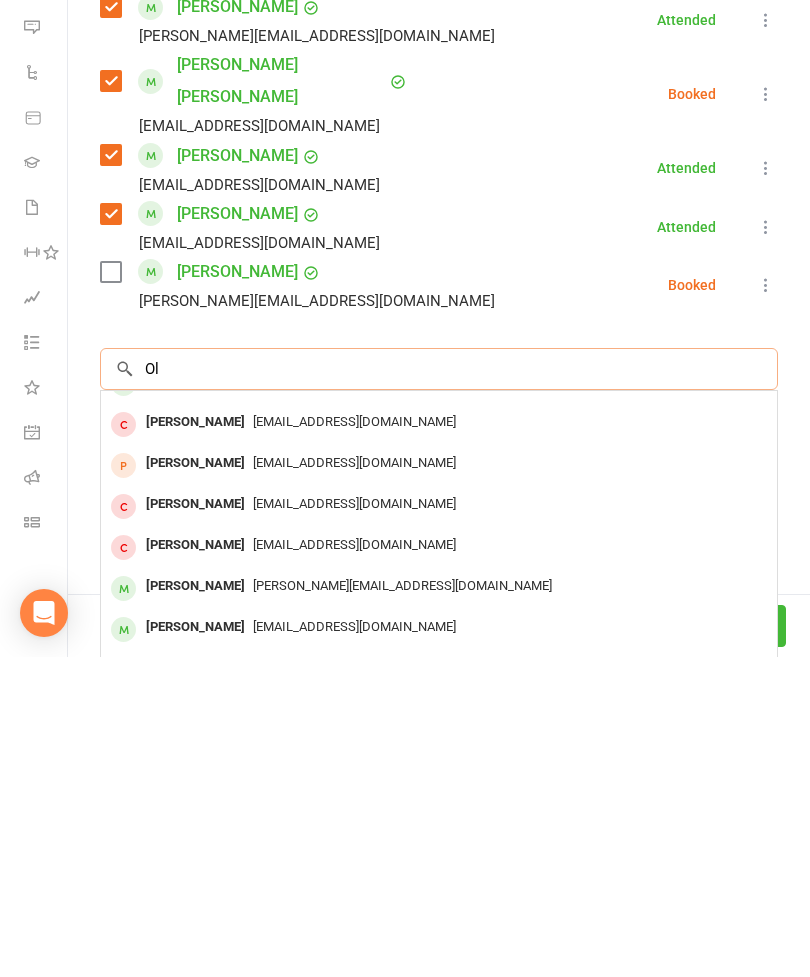 type on "O" 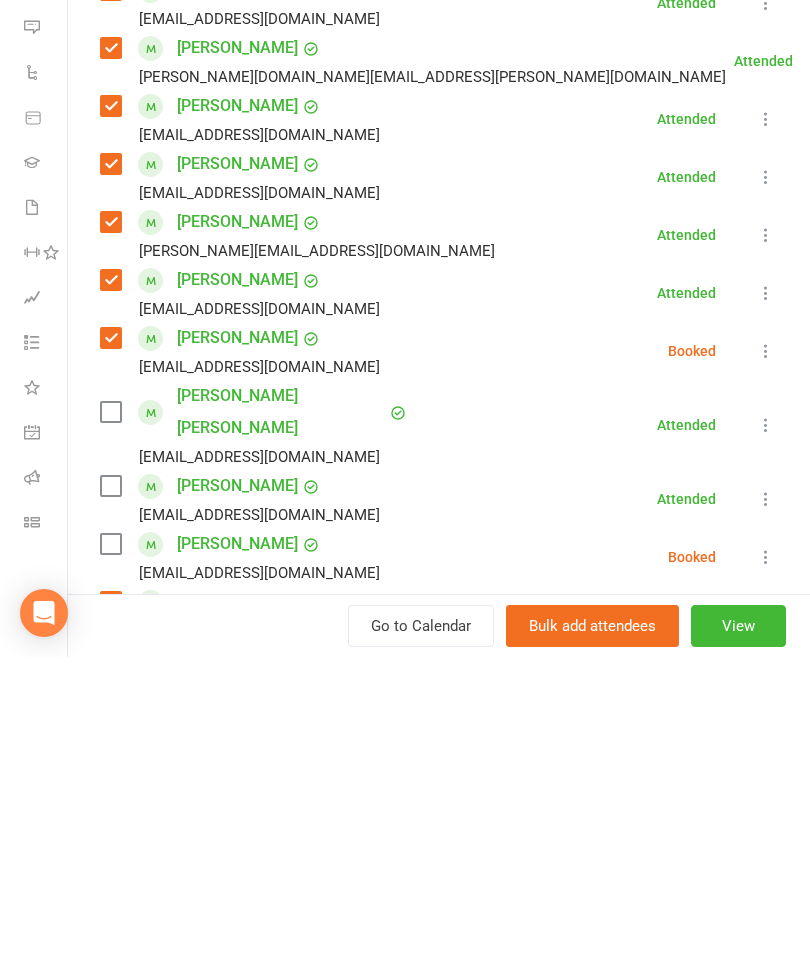 scroll, scrollTop: 322, scrollLeft: 0, axis: vertical 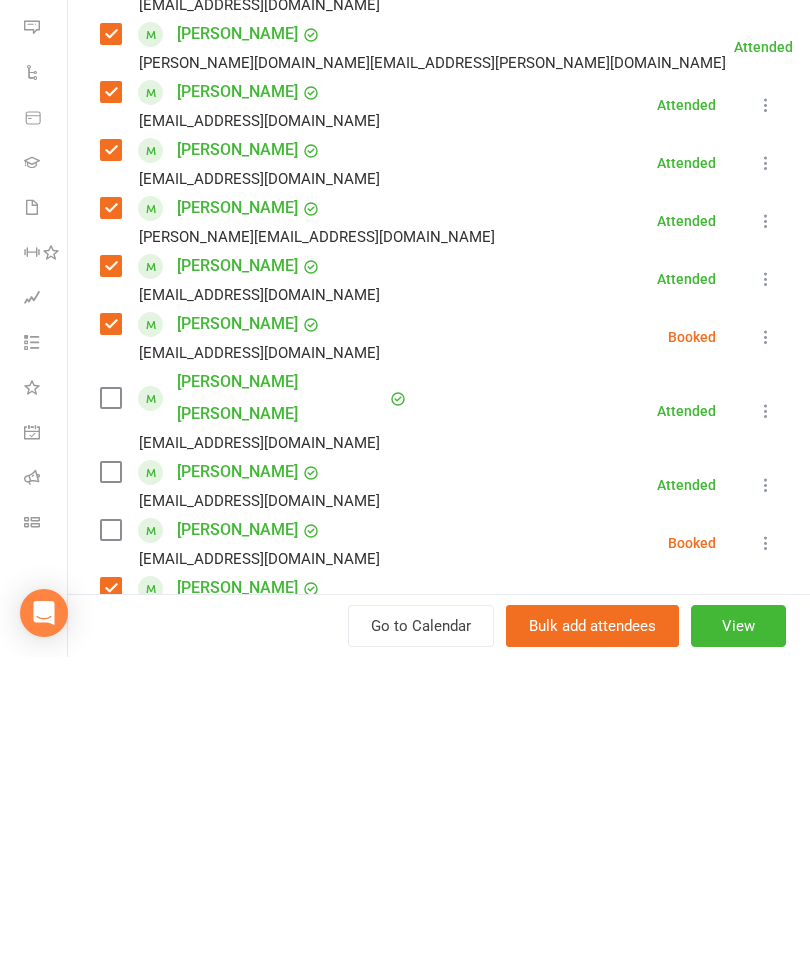click at bounding box center (110, 718) 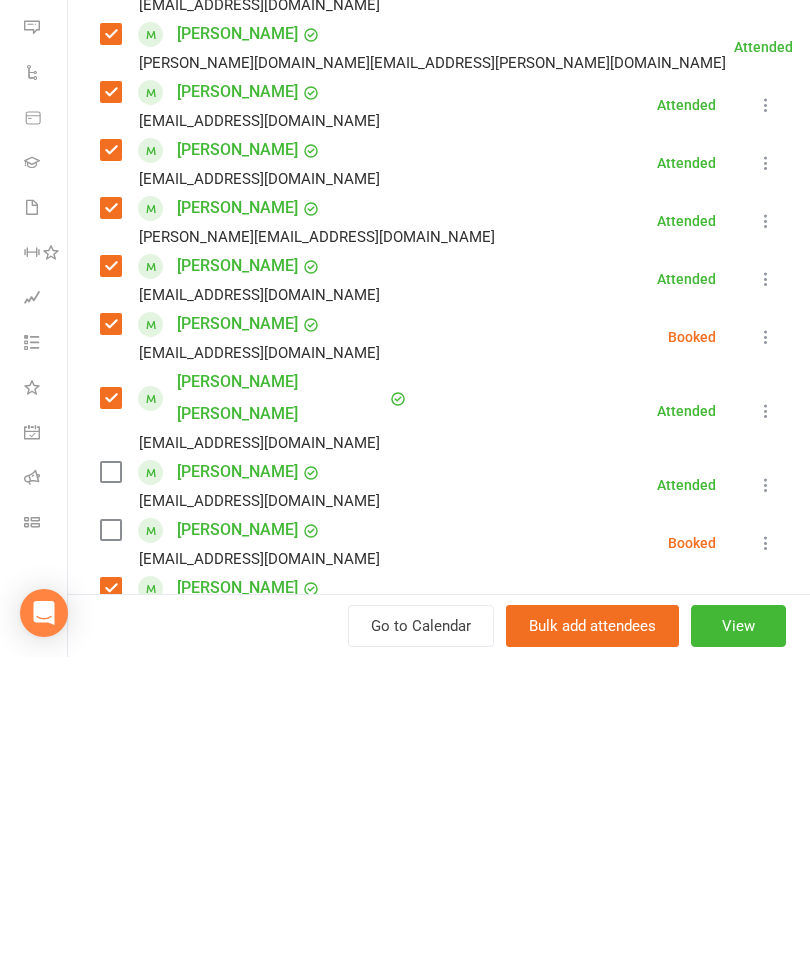 scroll, scrollTop: 1120, scrollLeft: 0, axis: vertical 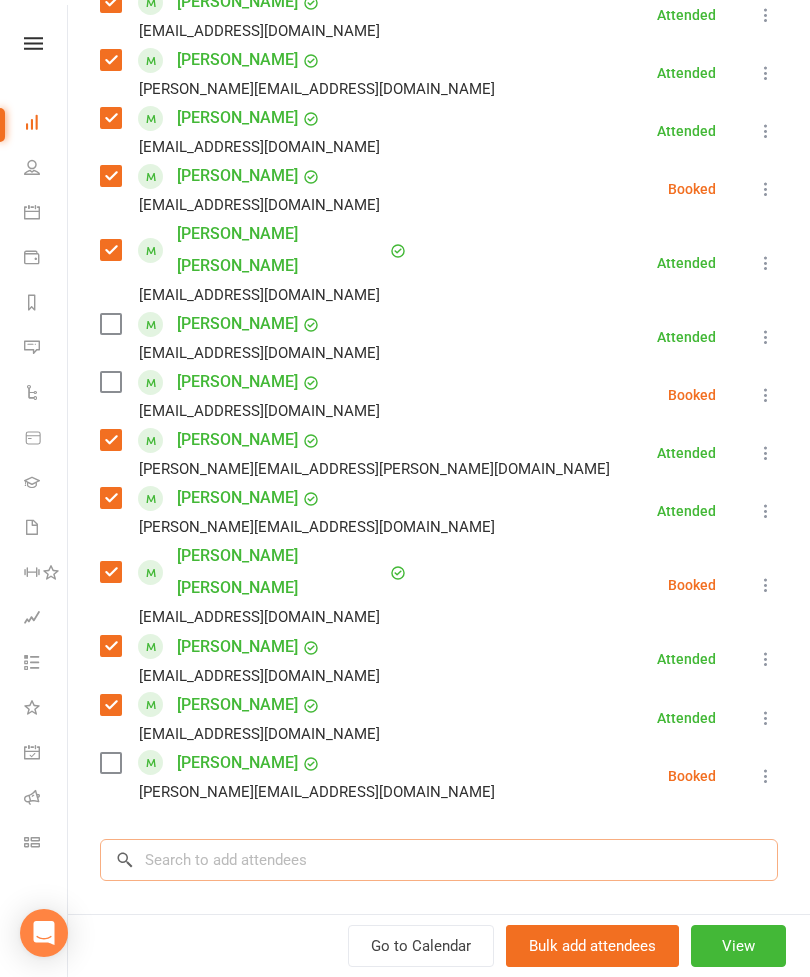 click at bounding box center (439, 860) 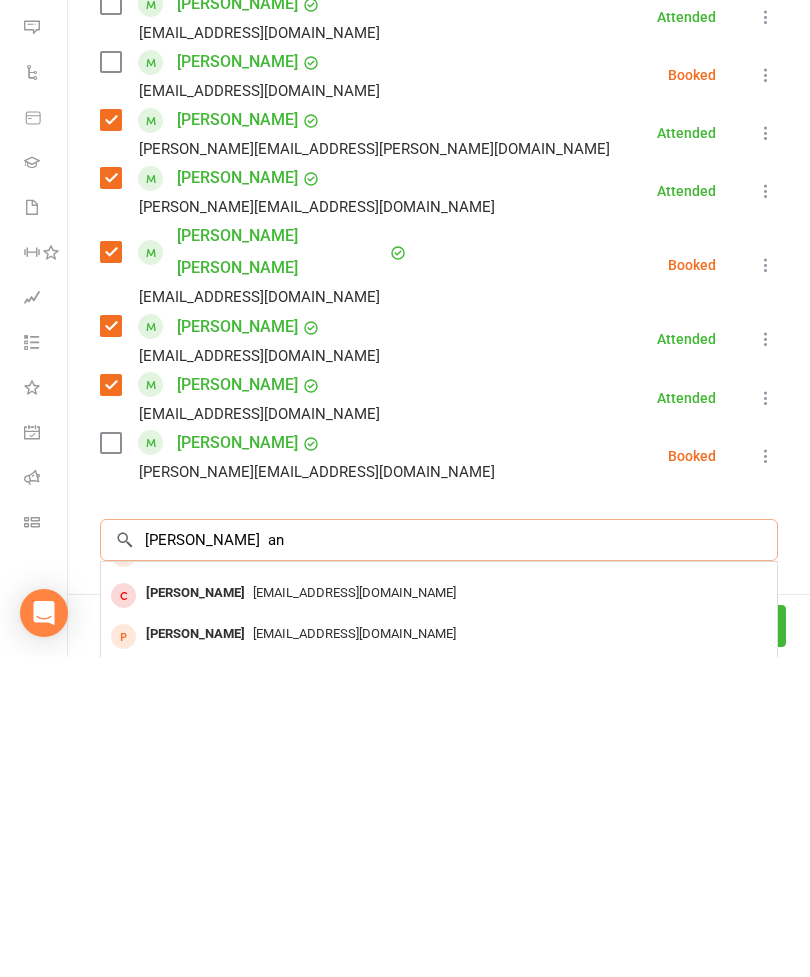 scroll, scrollTop: 111, scrollLeft: 0, axis: vertical 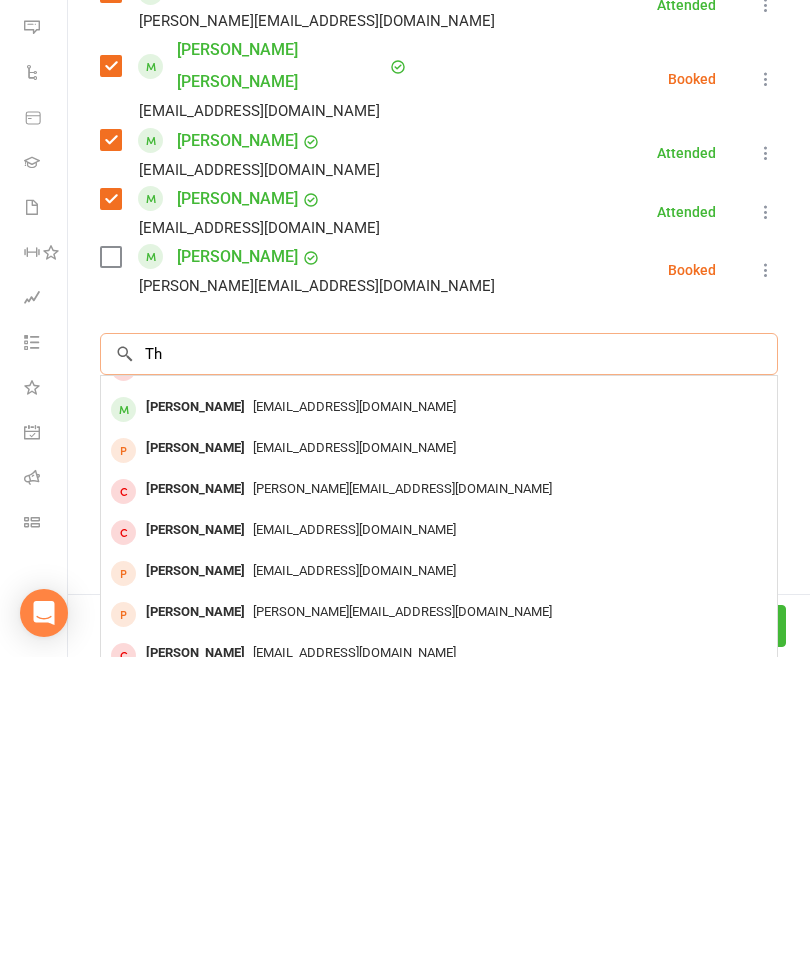 type on "T" 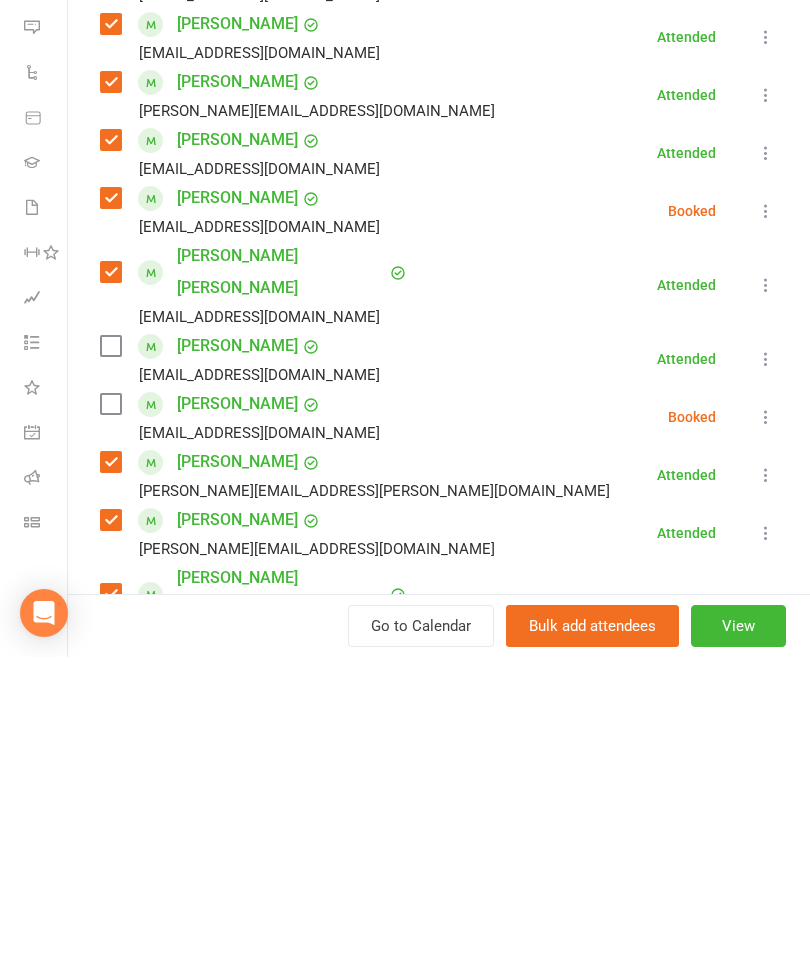 scroll, scrollTop: 444, scrollLeft: 0, axis: vertical 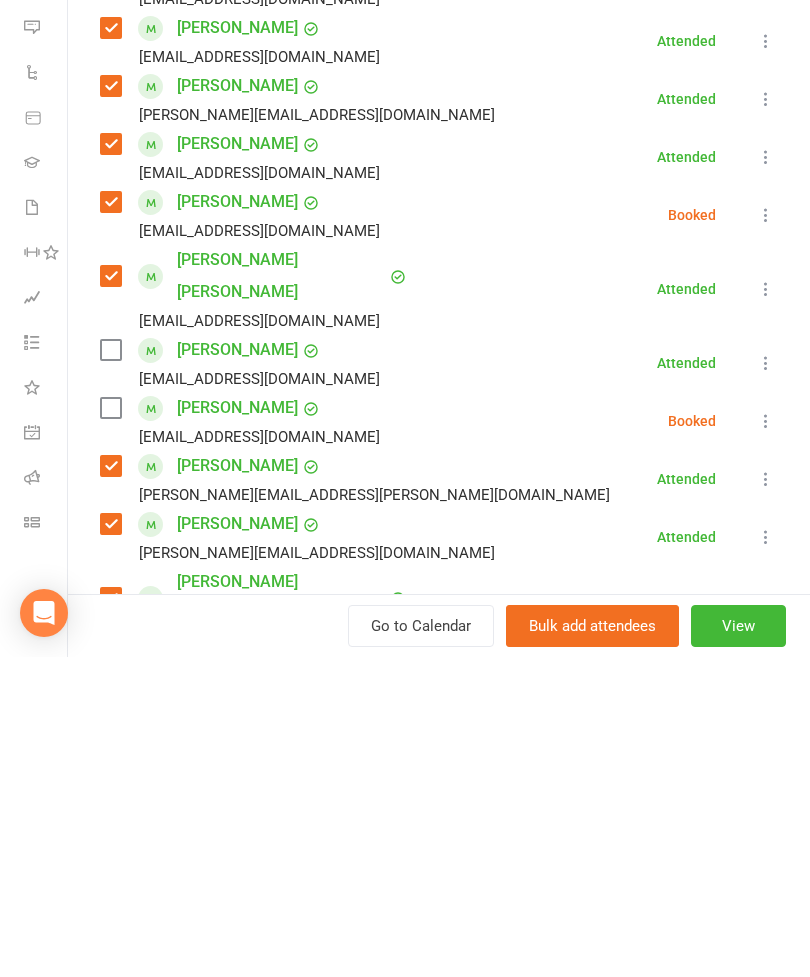 click at bounding box center (110, 728) 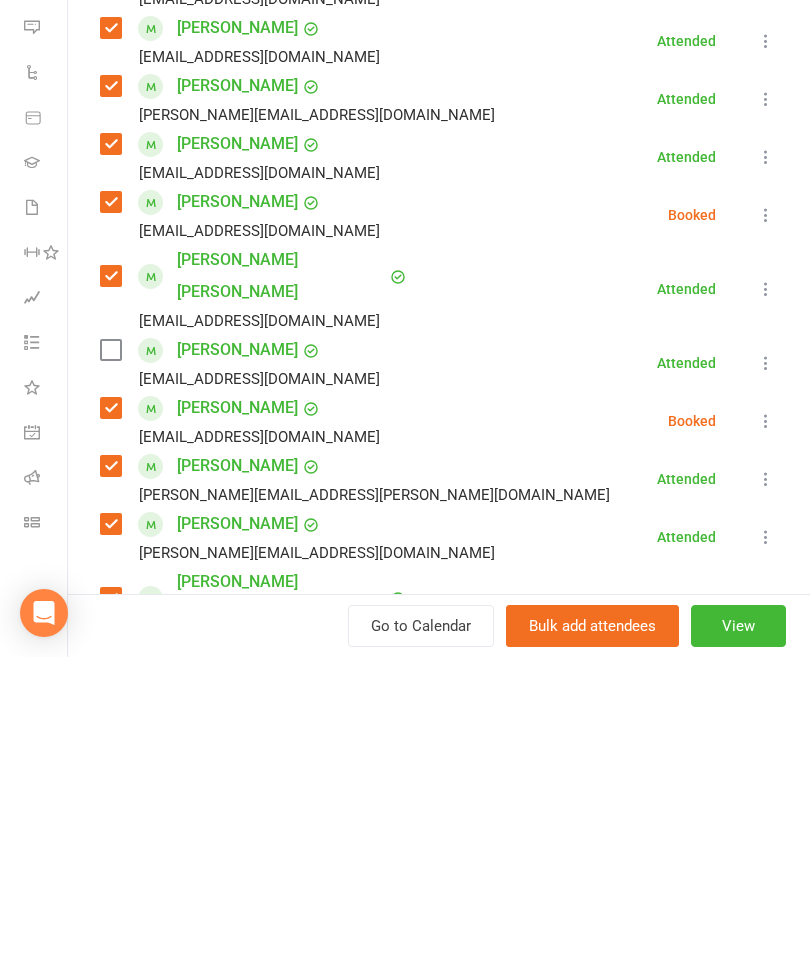 scroll, scrollTop: 1587, scrollLeft: 0, axis: vertical 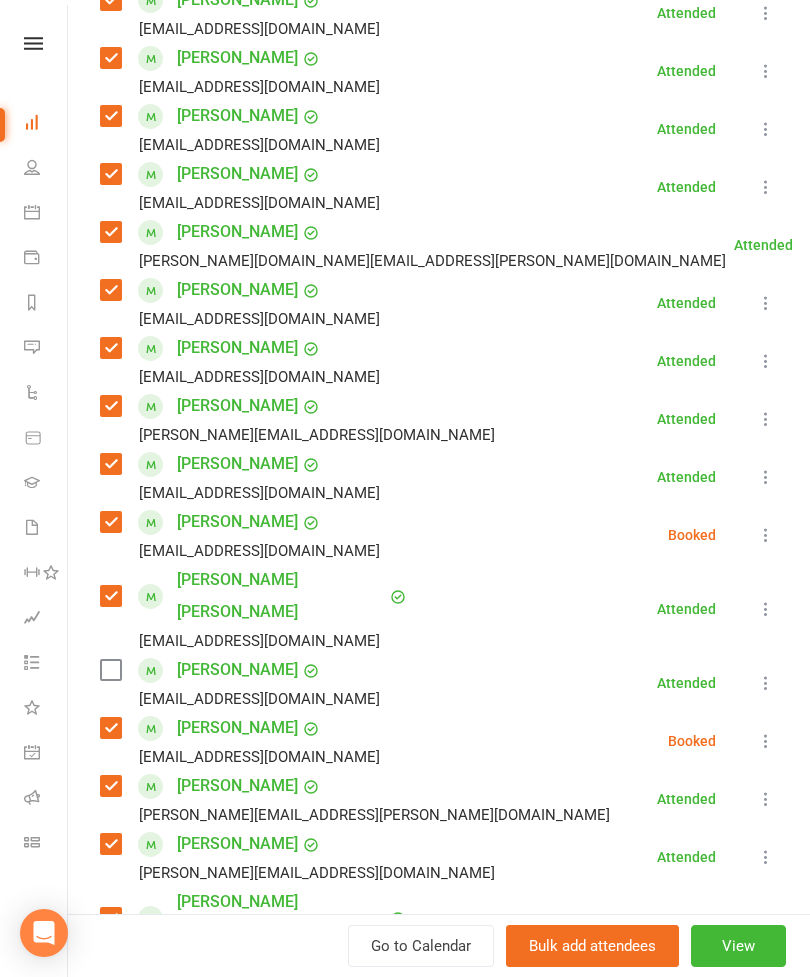 click on "[EMAIL_ADDRESS][DOMAIN_NAME]" at bounding box center [244, 319] 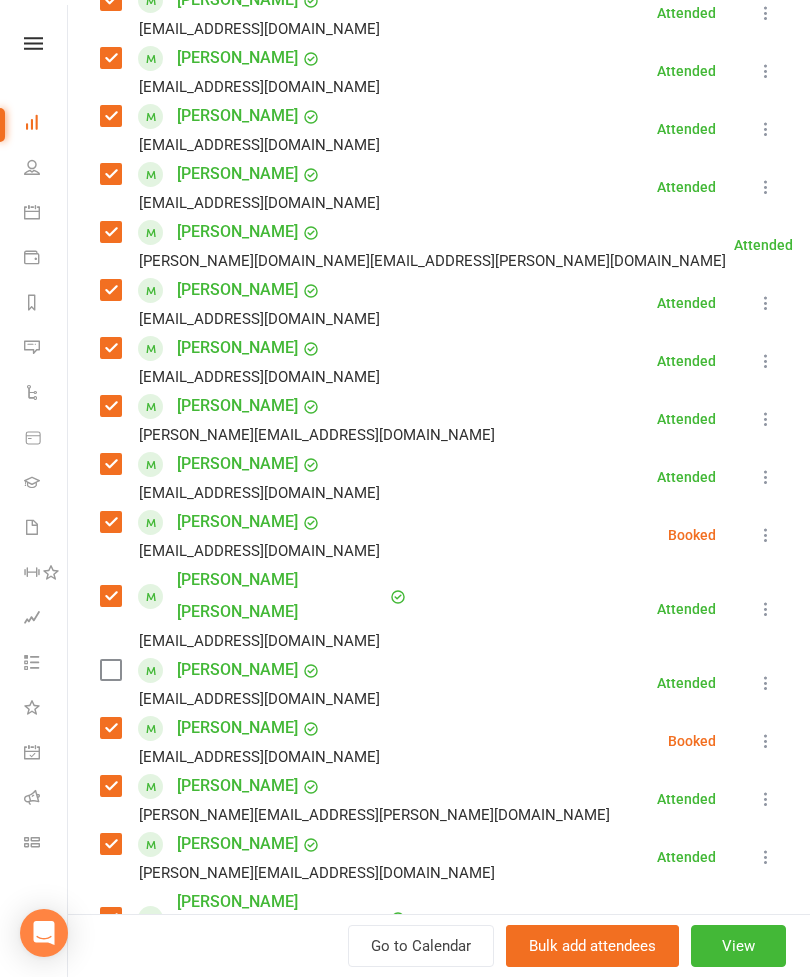 click at bounding box center (110, 670) 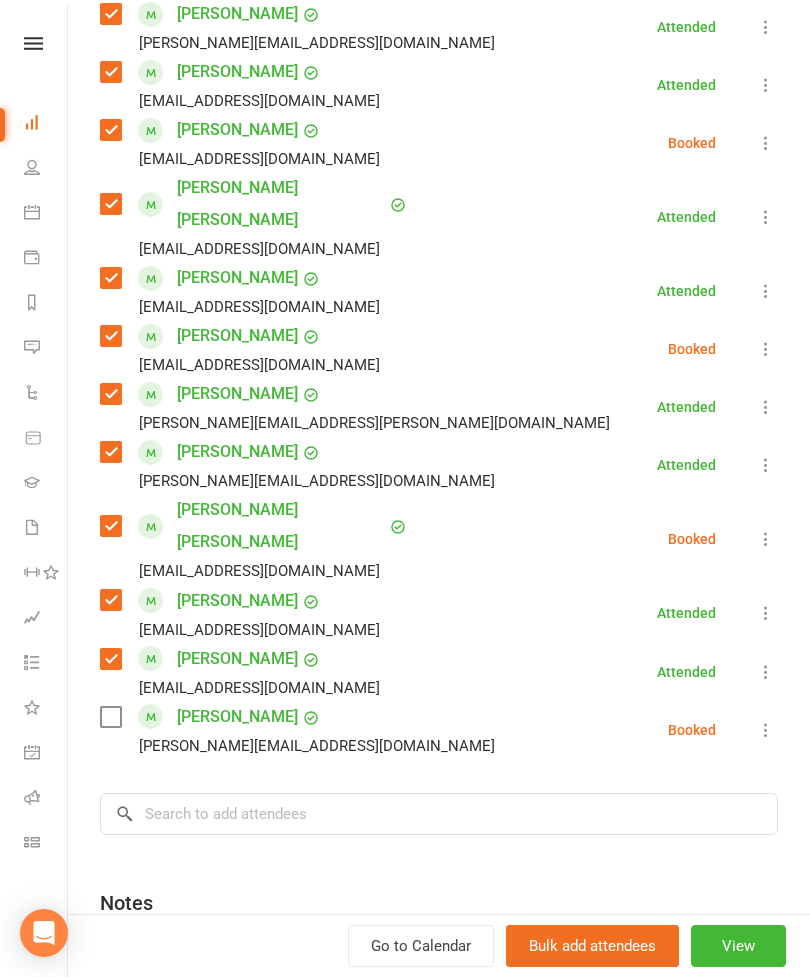 scroll, scrollTop: 835, scrollLeft: 0, axis: vertical 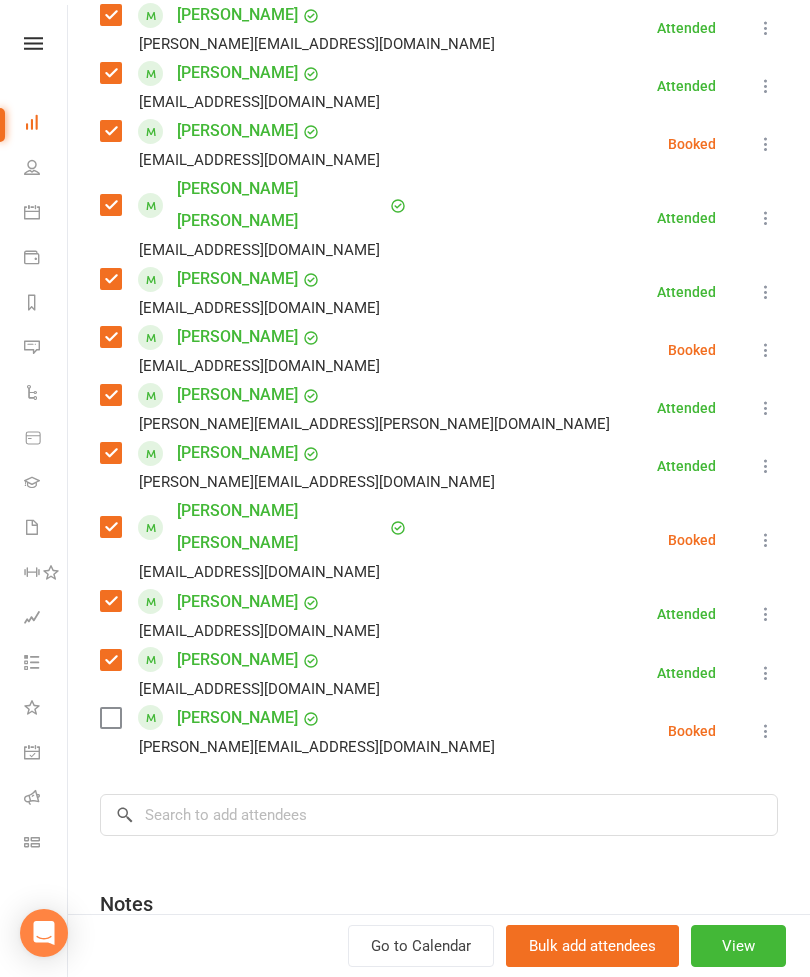 click at bounding box center [110, 718] 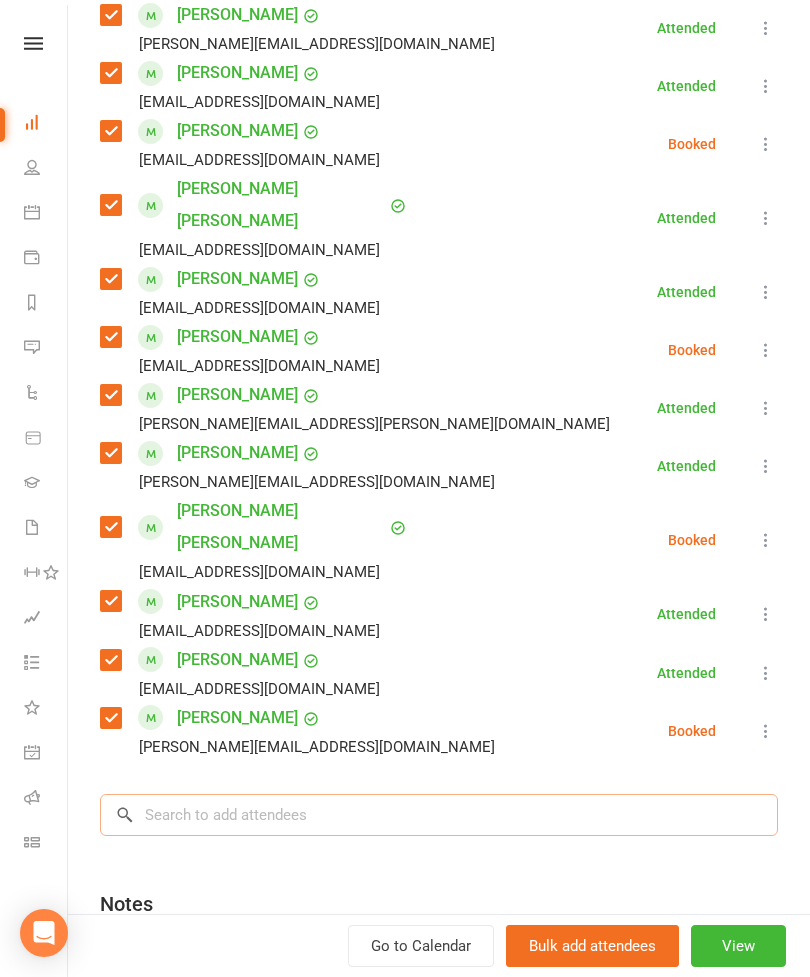 click at bounding box center [439, 815] 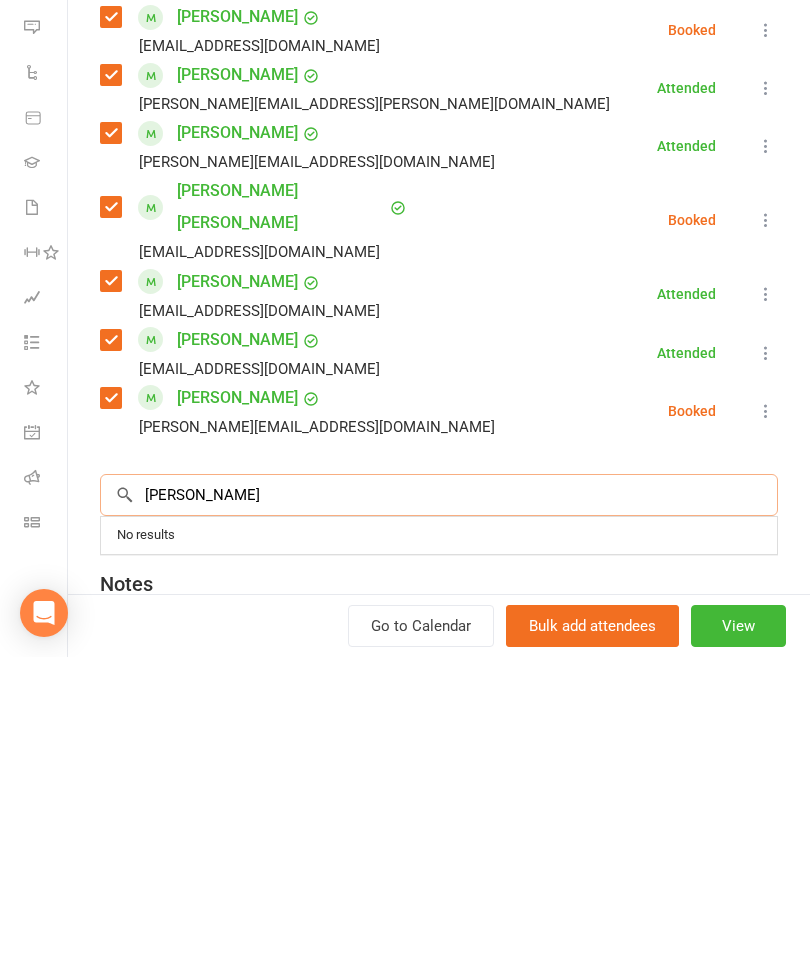 scroll, scrollTop: 0, scrollLeft: 0, axis: both 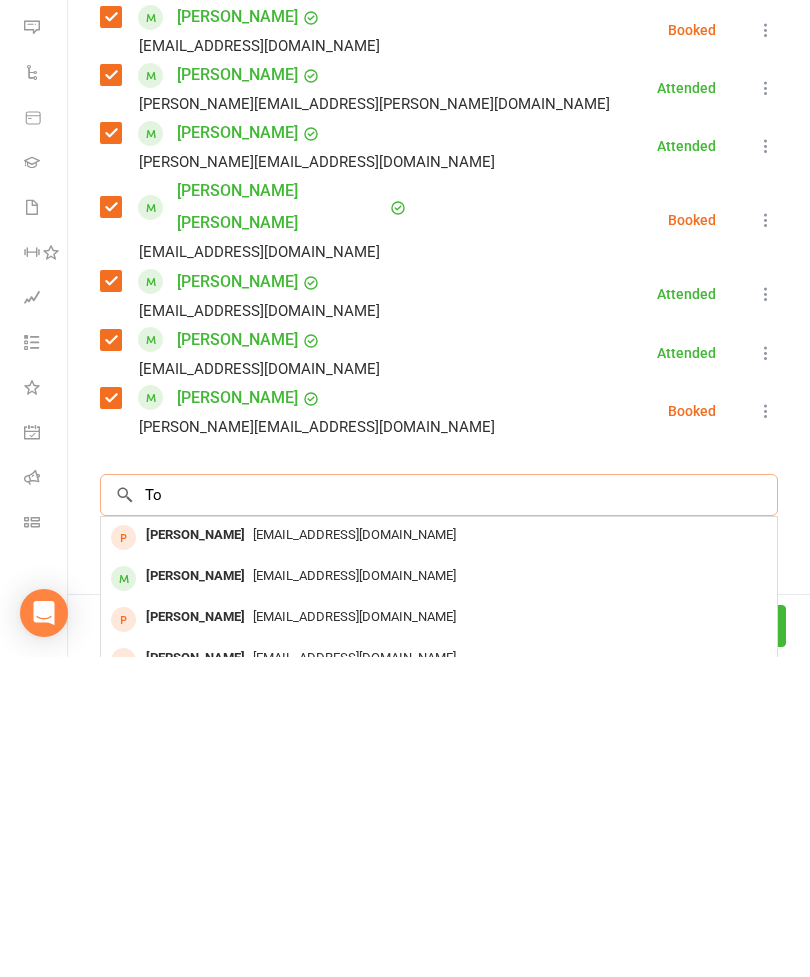 type on "T" 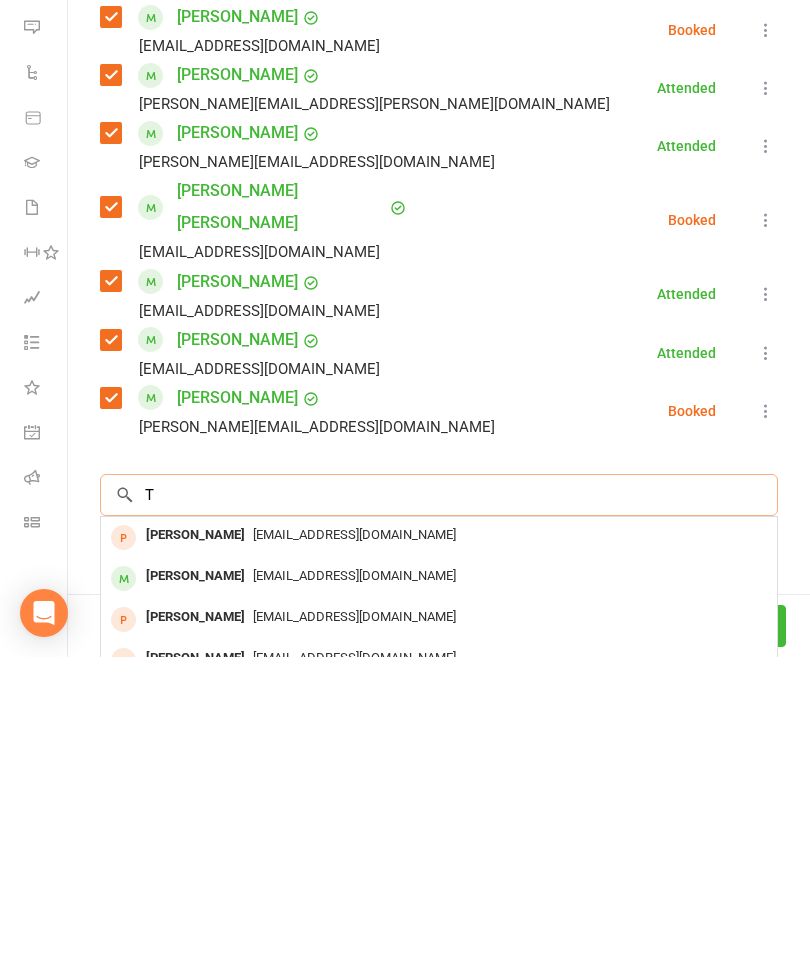 type 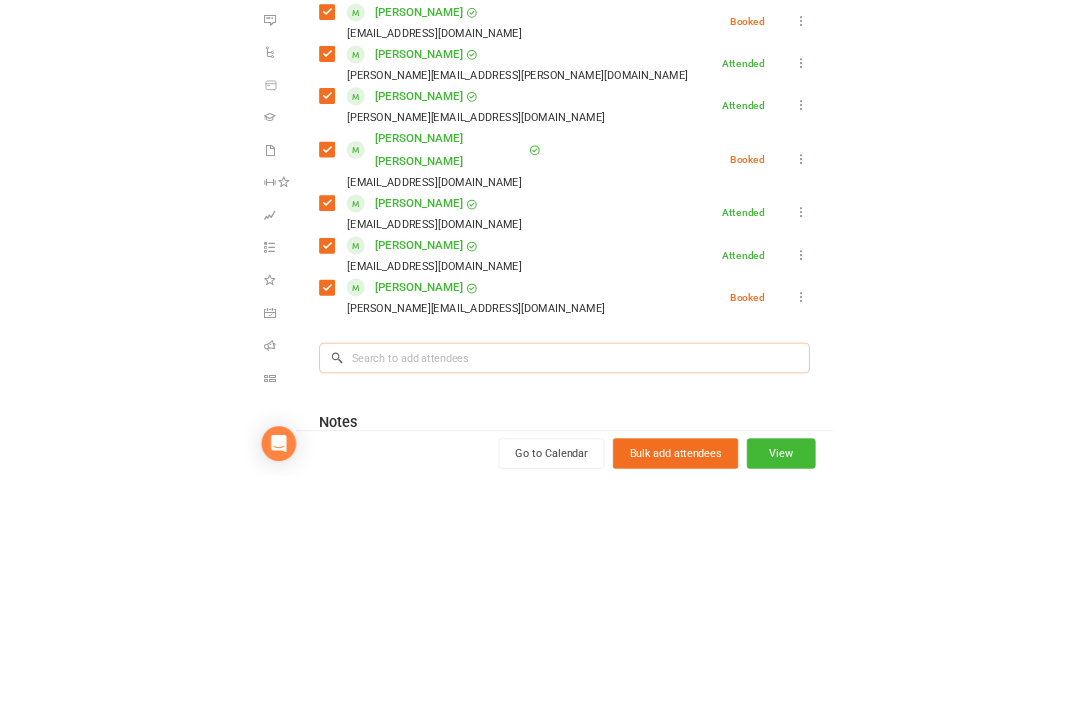 scroll, scrollTop: 1869, scrollLeft: 0, axis: vertical 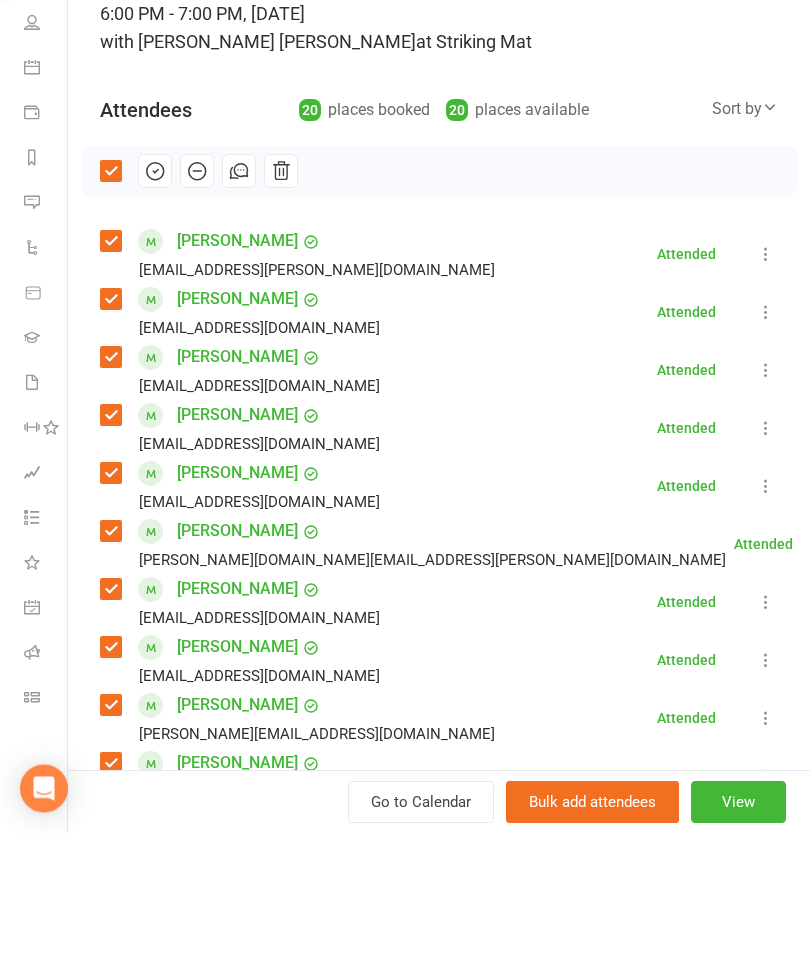 click 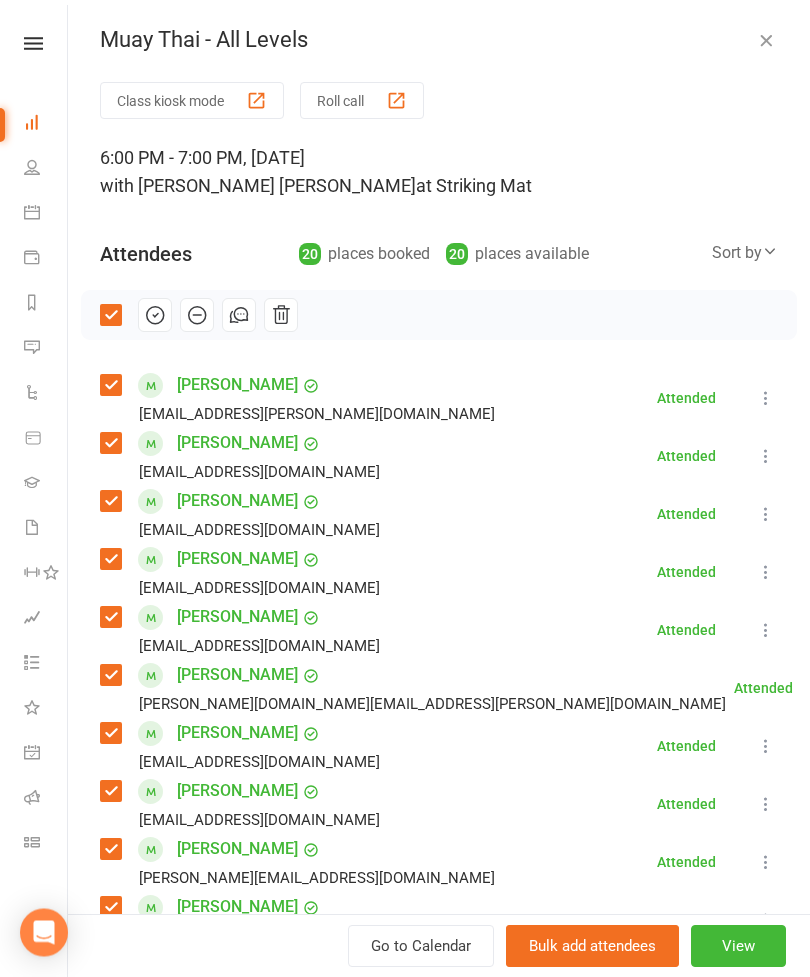 scroll, scrollTop: 1834, scrollLeft: 0, axis: vertical 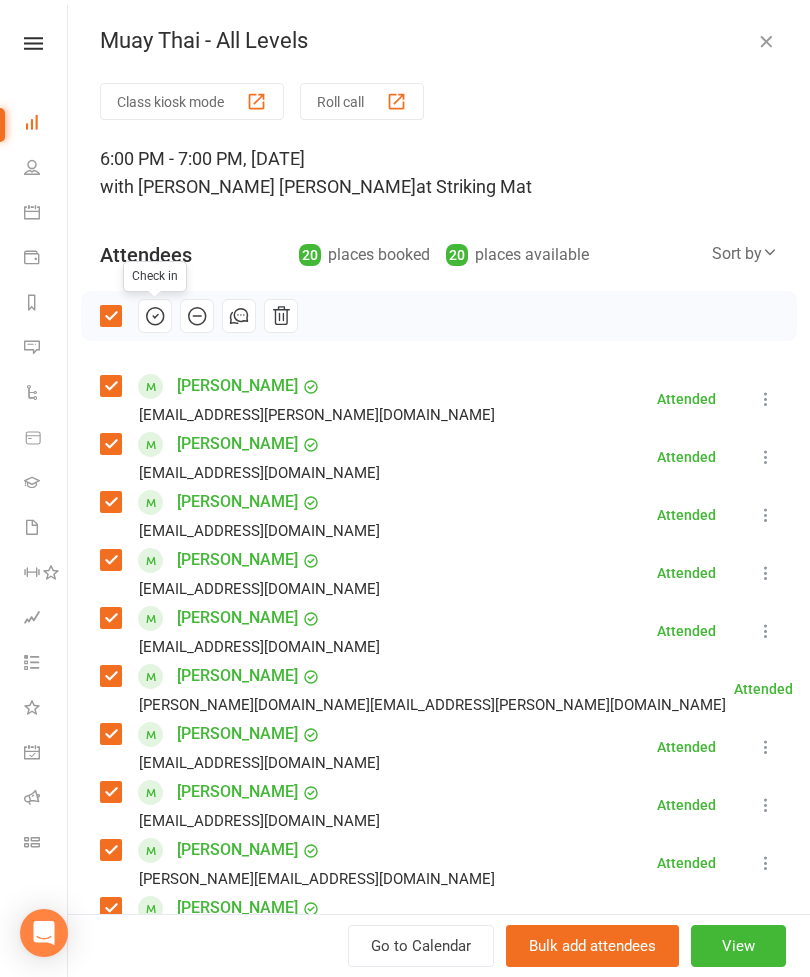 click 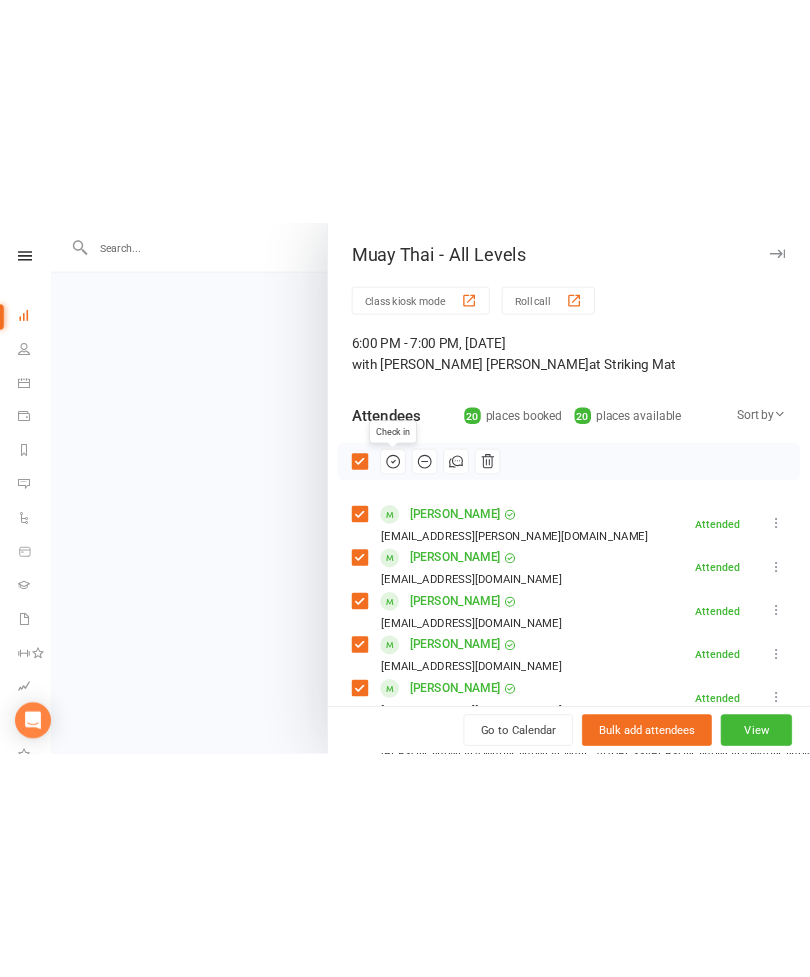 scroll, scrollTop: 1834, scrollLeft: 0, axis: vertical 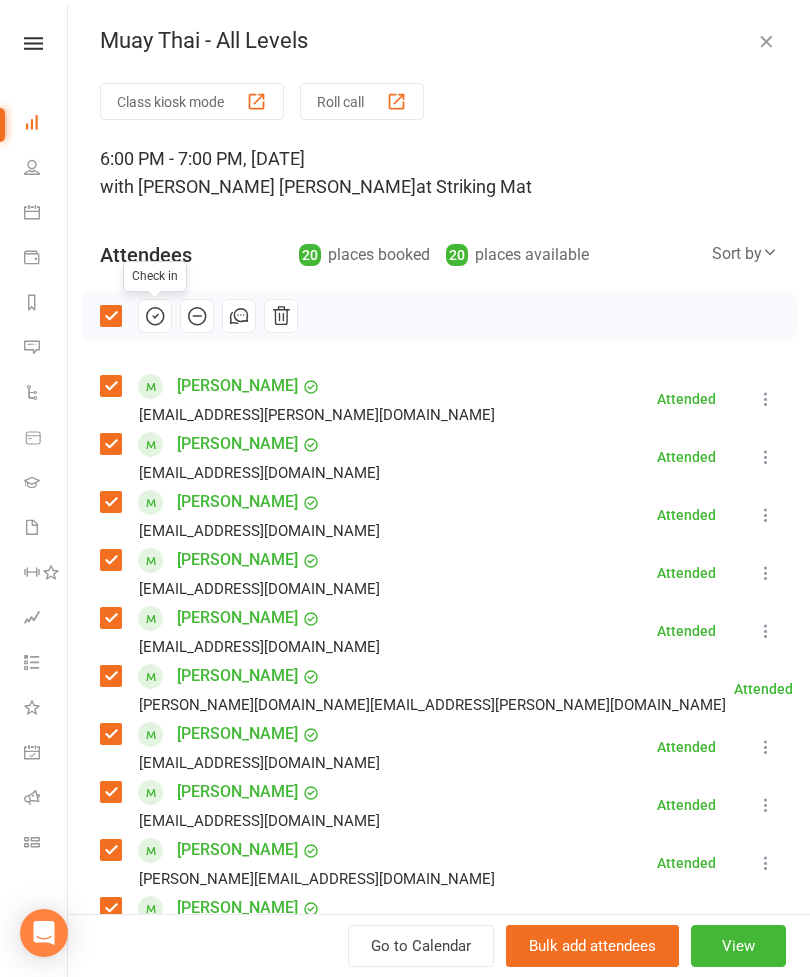 click on "Dashboard" at bounding box center (46, 124) 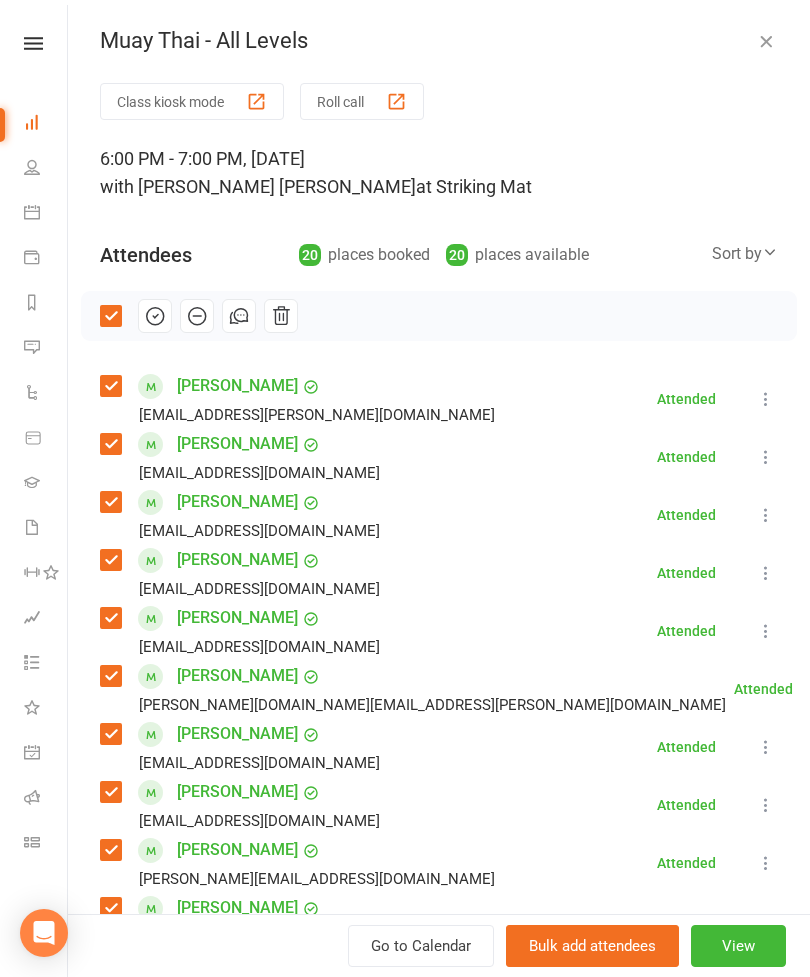 click on "People" at bounding box center (46, 169) 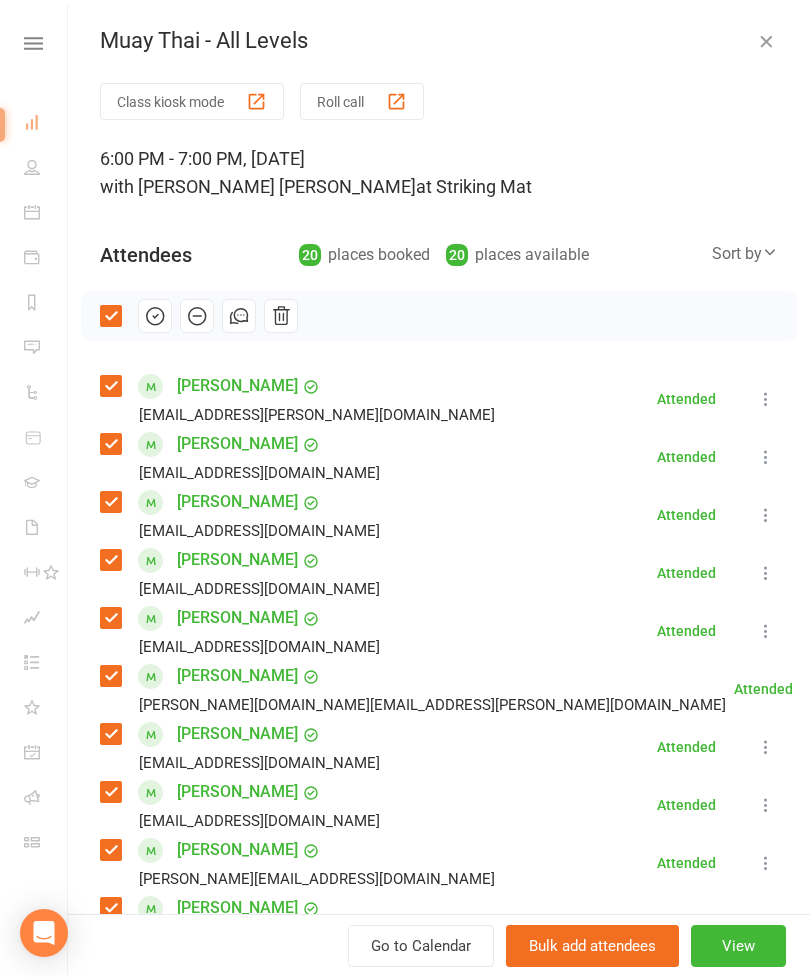 select on "100" 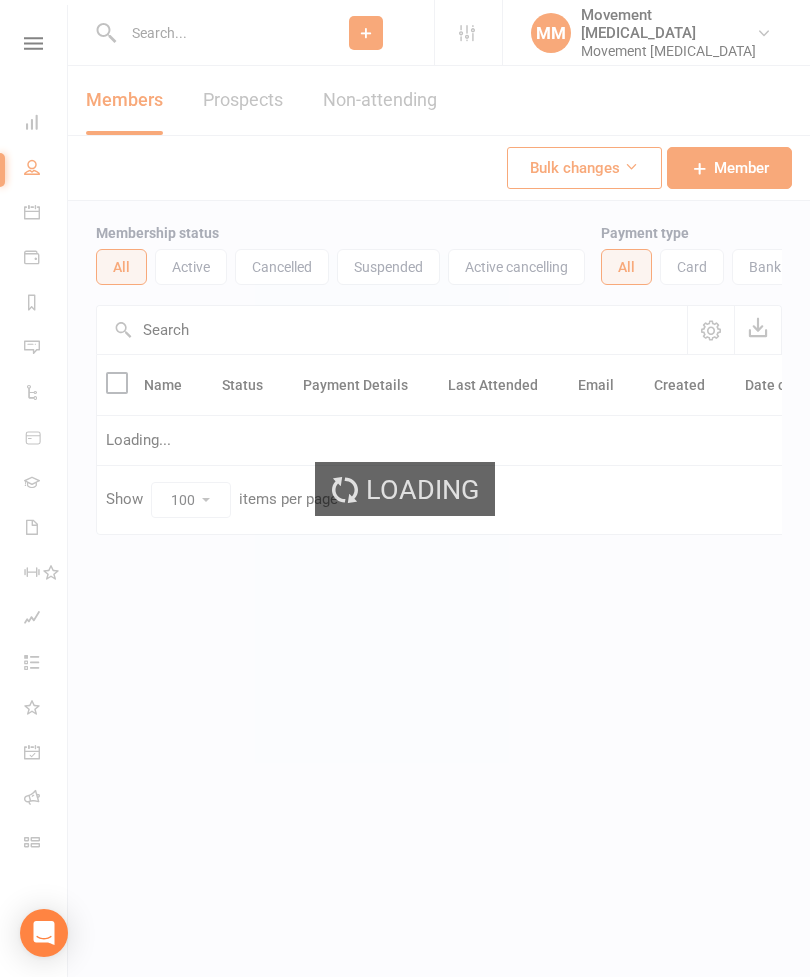 scroll, scrollTop: 0, scrollLeft: 0, axis: both 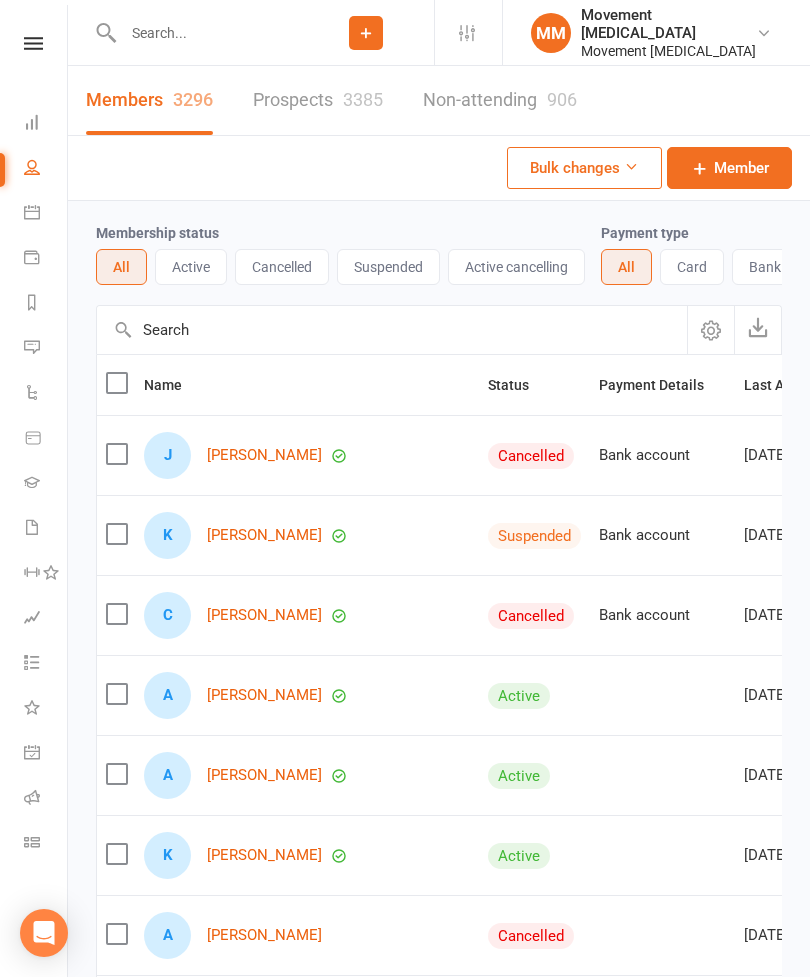 click on "Dashboard" at bounding box center (46, 124) 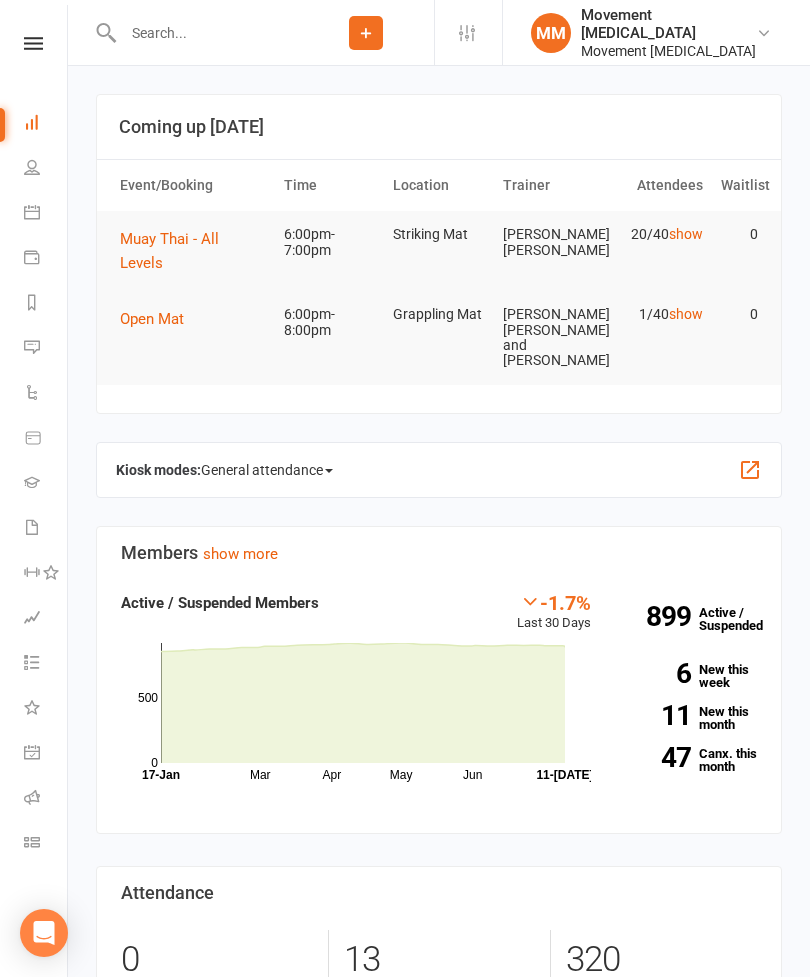 click on "Open Mat" at bounding box center (159, 319) 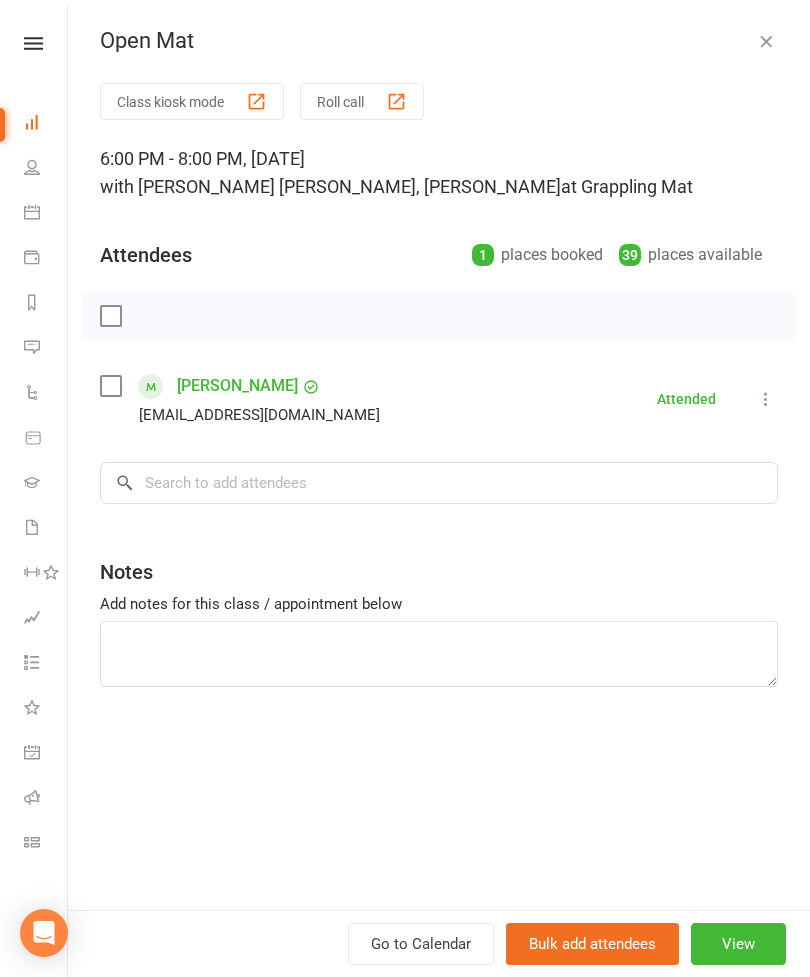 click at bounding box center [110, 386] 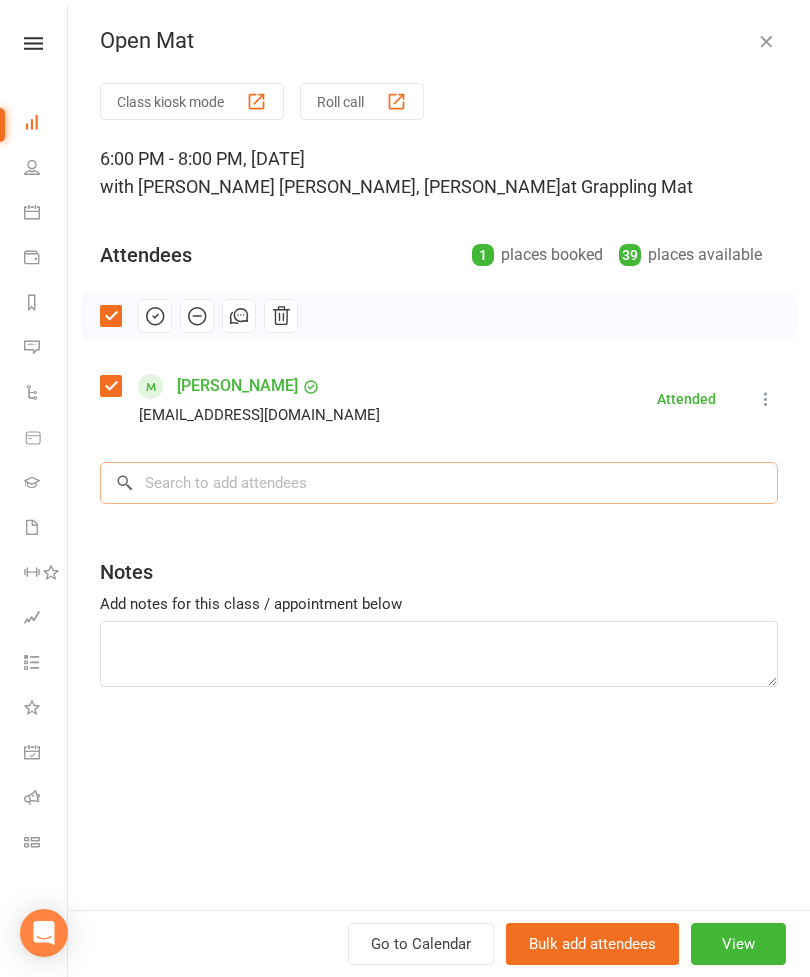 click at bounding box center (439, 483) 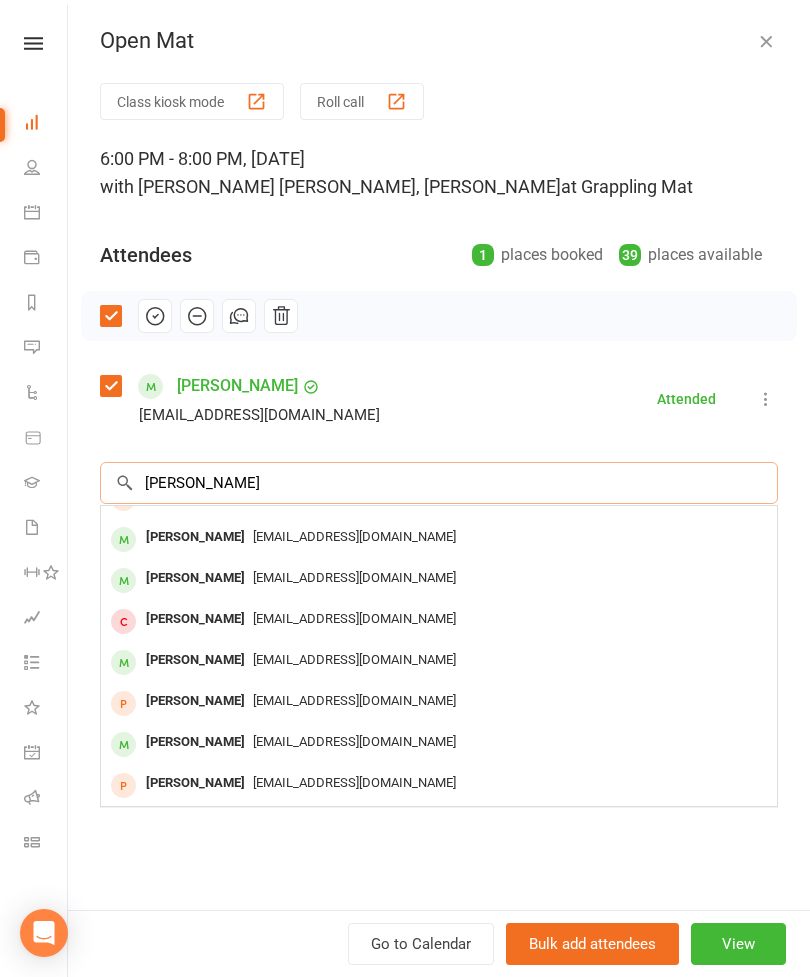 scroll, scrollTop: 110, scrollLeft: 0, axis: vertical 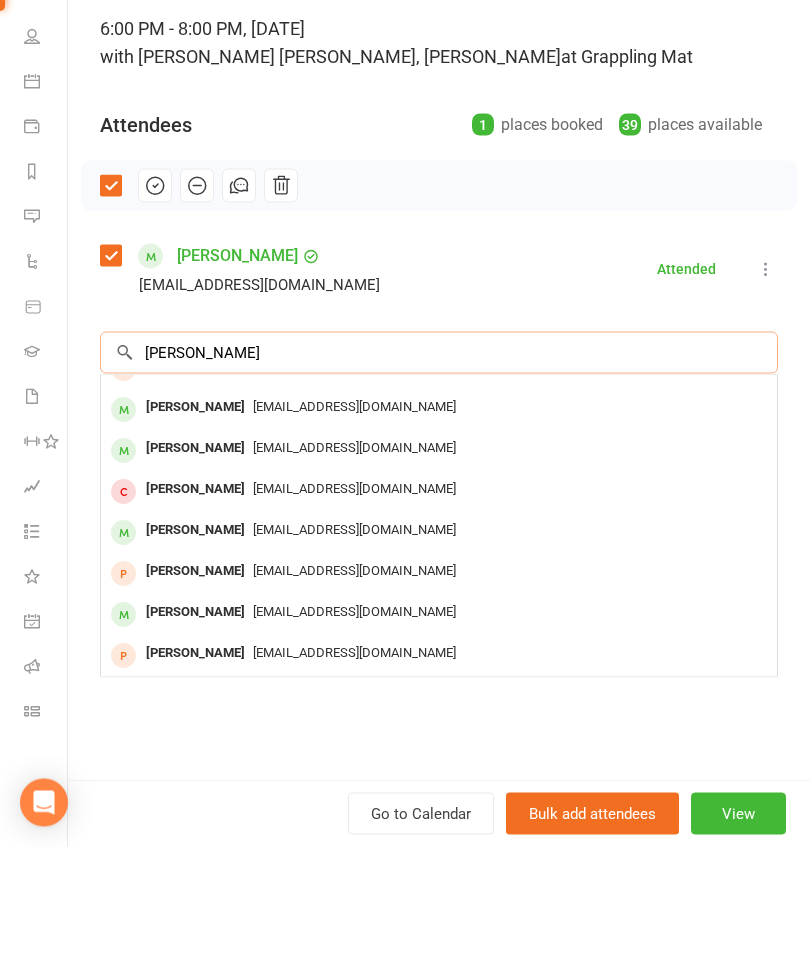 type on "[PERSON_NAME]" 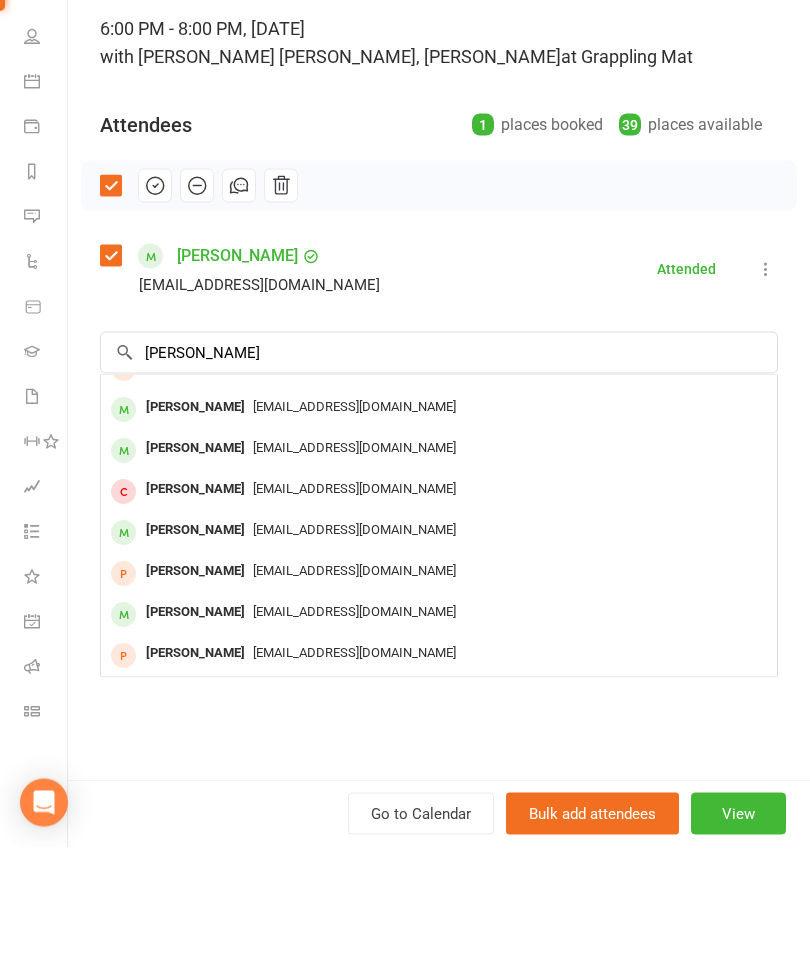 click on "[EMAIL_ADDRESS][DOMAIN_NAME]" at bounding box center [354, 741] 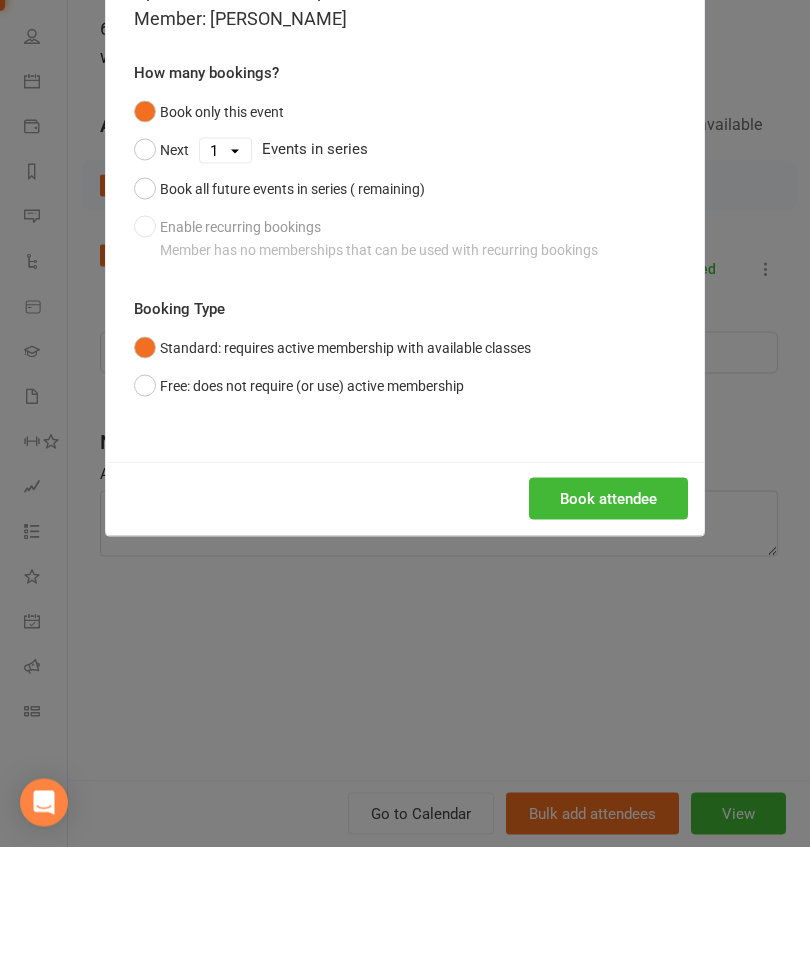 scroll, scrollTop: 131, scrollLeft: 0, axis: vertical 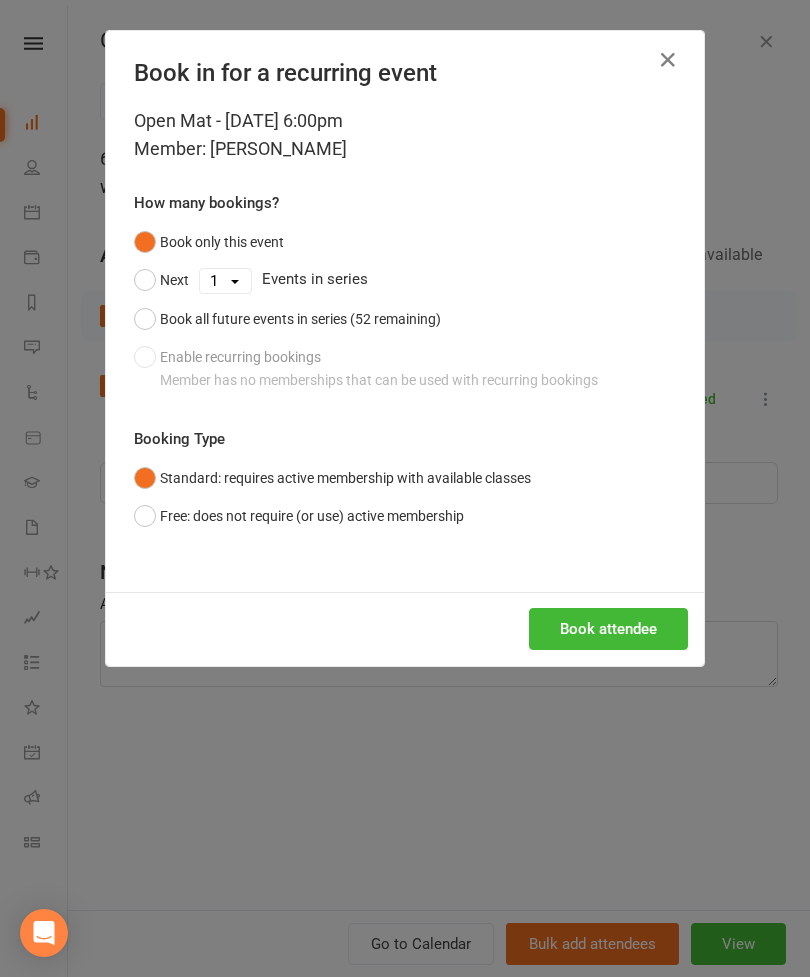 click on "Book attendee" at bounding box center (608, 629) 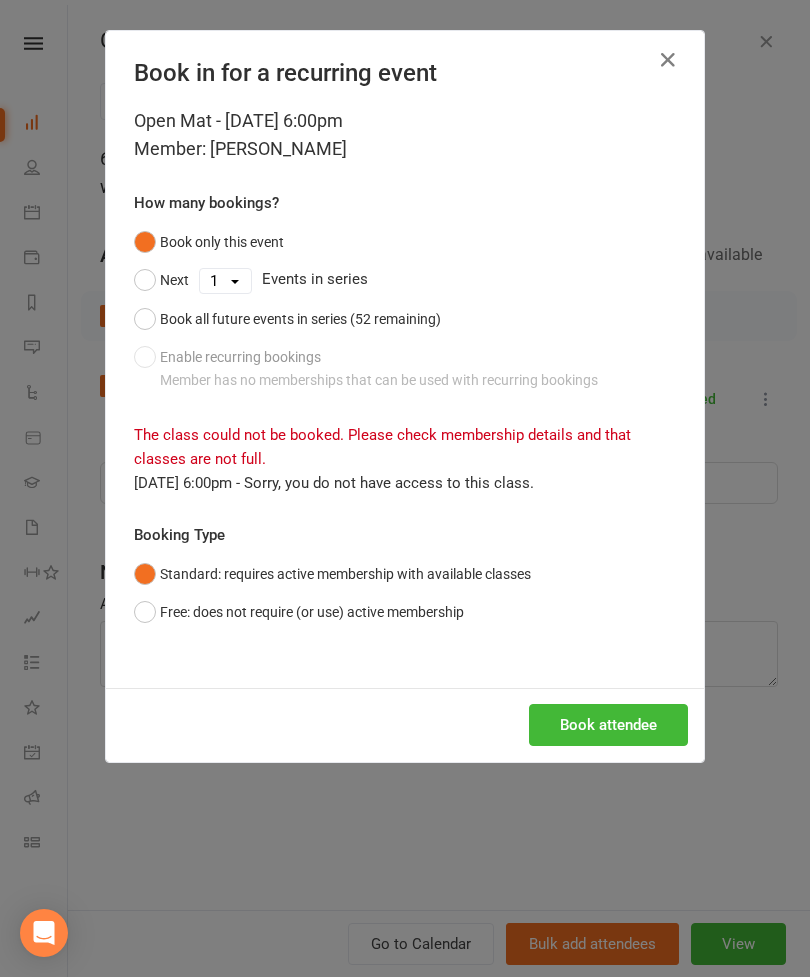 click on "Book attendee" at bounding box center [608, 725] 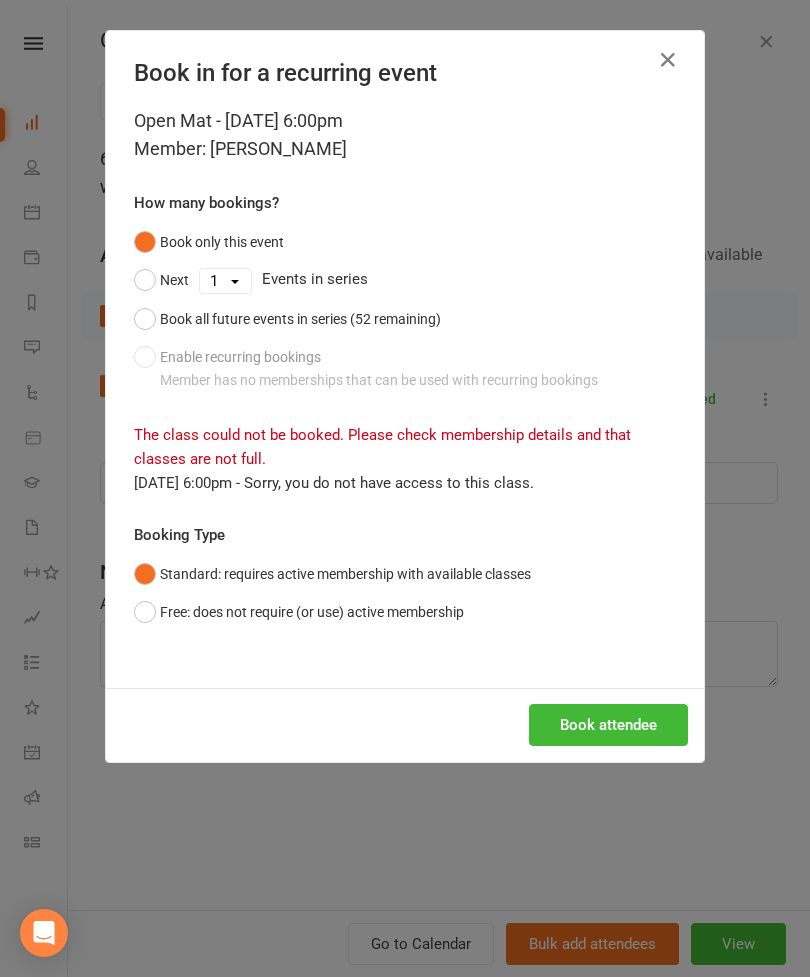 click at bounding box center [668, 60] 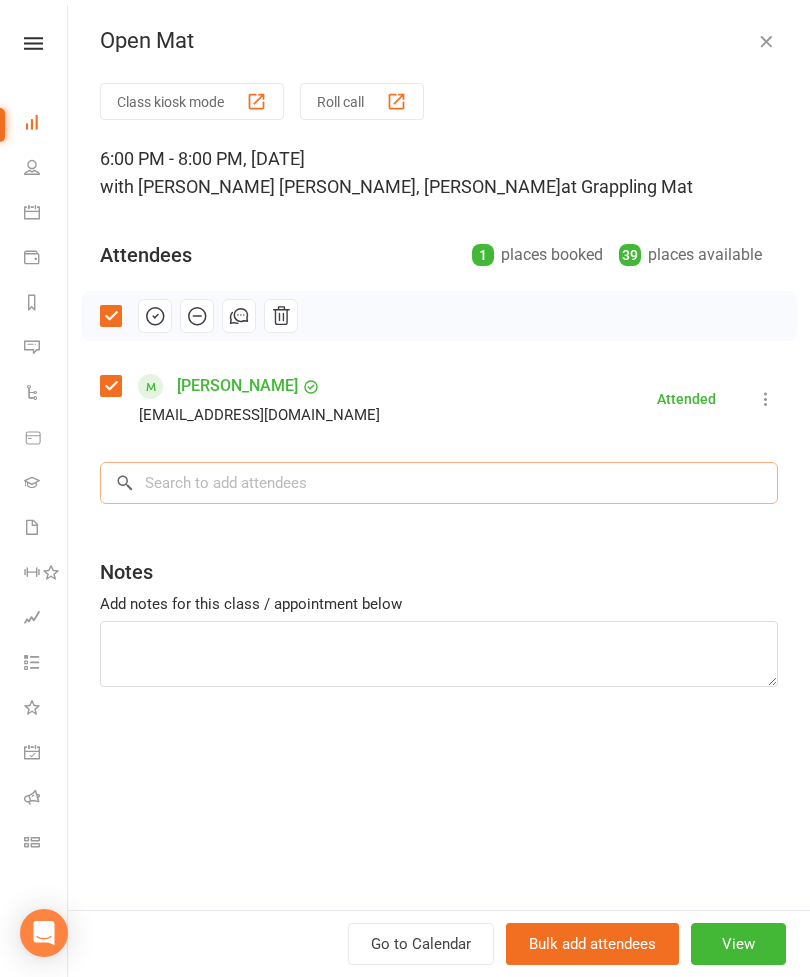 click at bounding box center (439, 483) 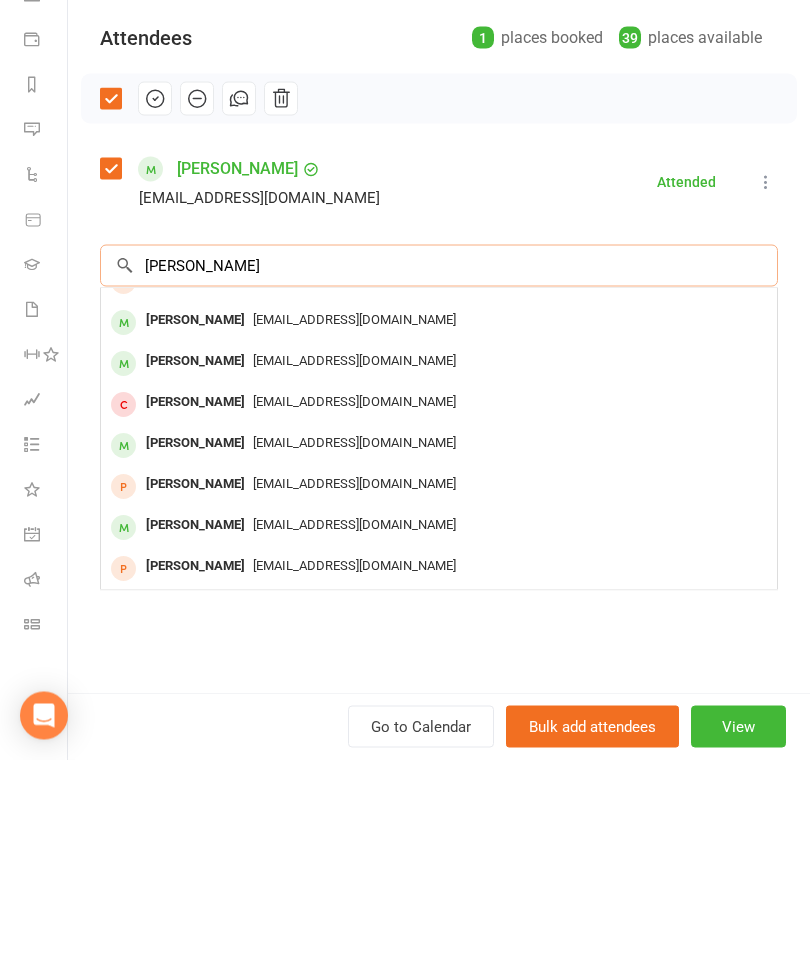 type on "[PERSON_NAME]" 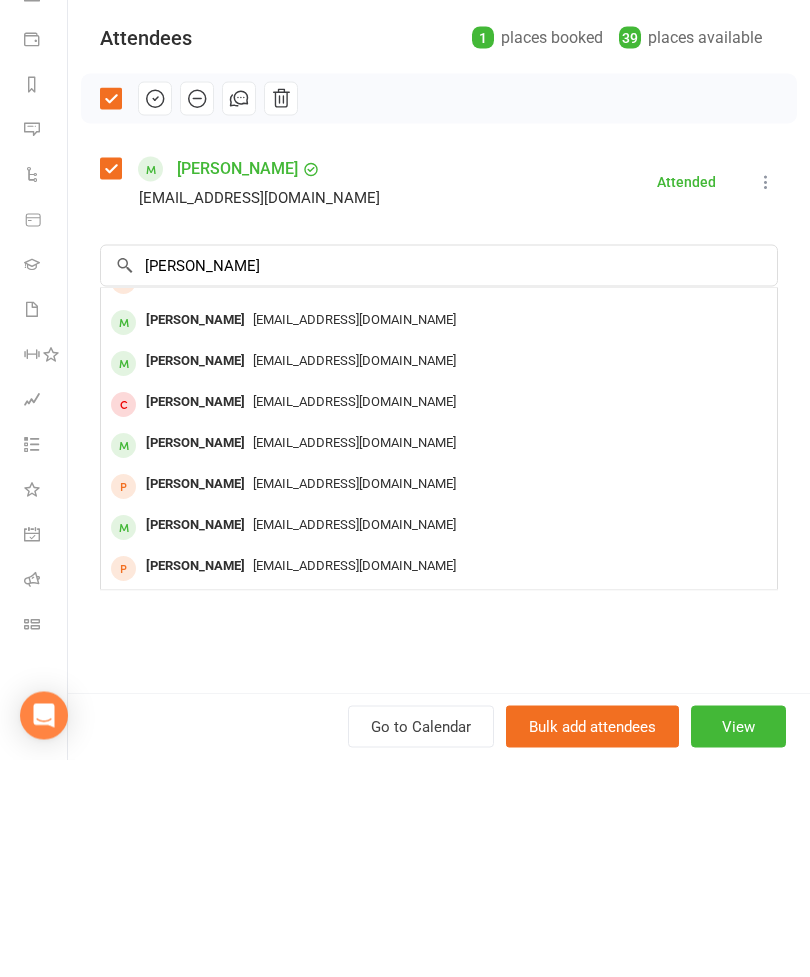 click on "[EMAIL_ADDRESS][DOMAIN_NAME]" at bounding box center (354, 741) 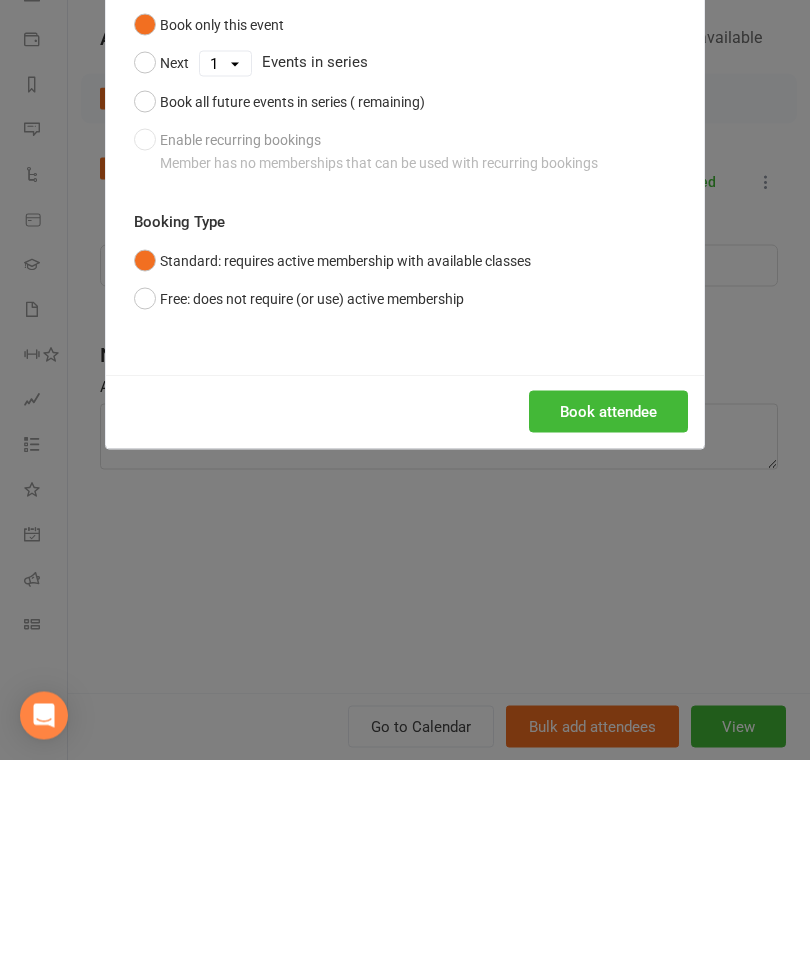 scroll, scrollTop: 348, scrollLeft: 0, axis: vertical 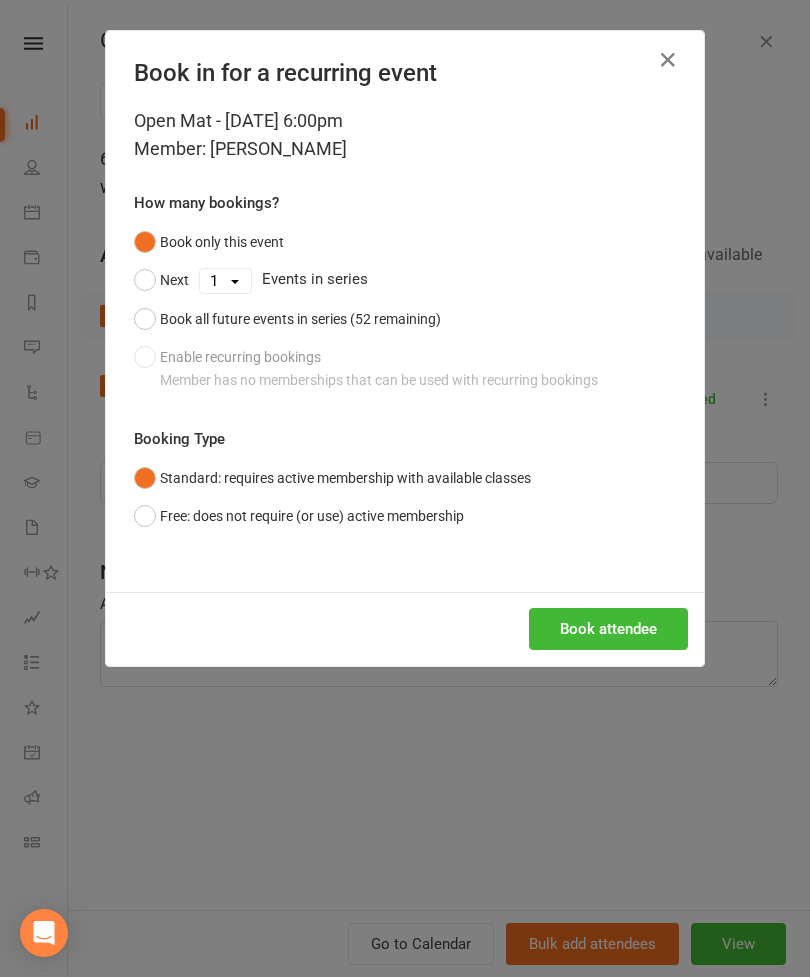 click on "Book attendee" at bounding box center [608, 629] 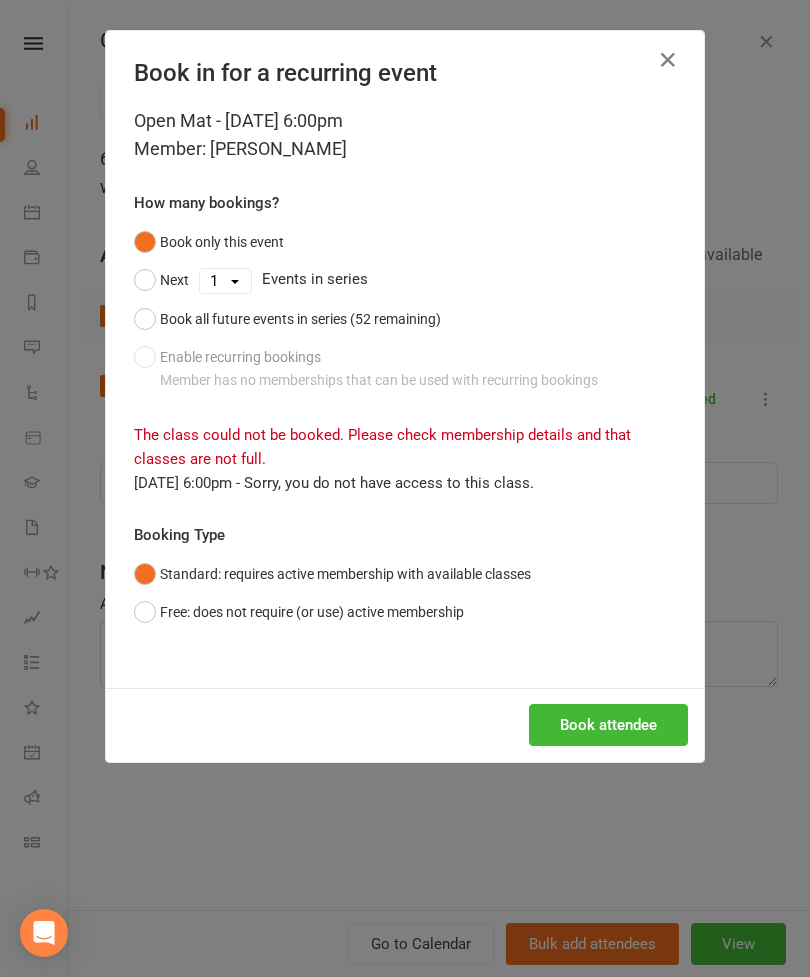 click at bounding box center [668, 60] 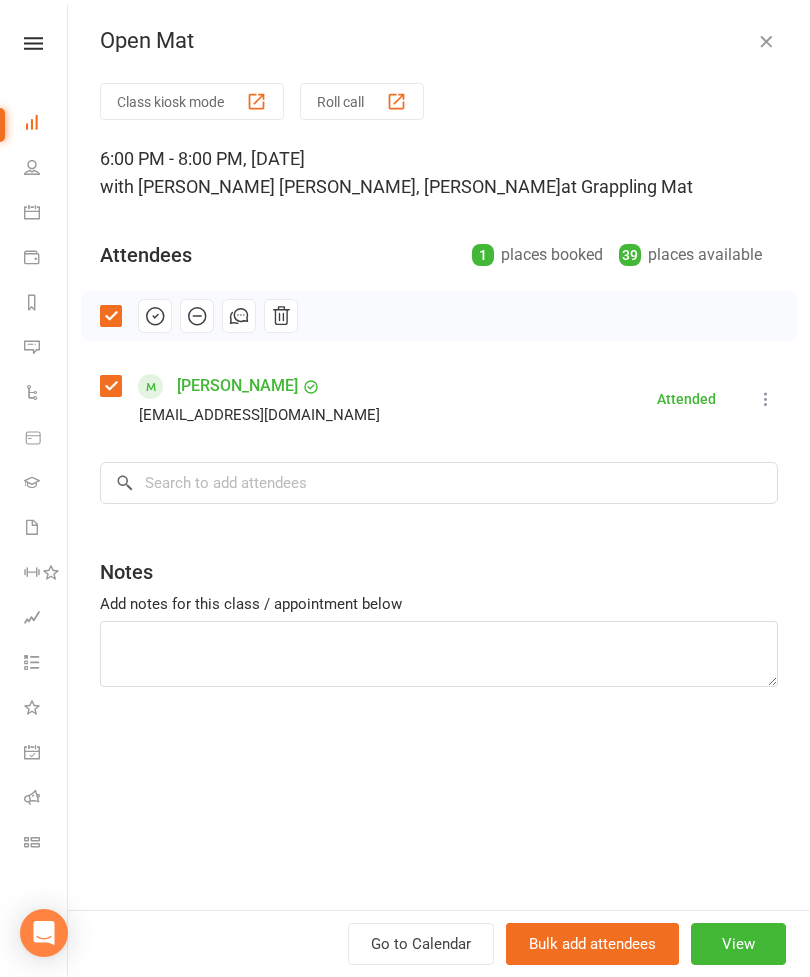 click 